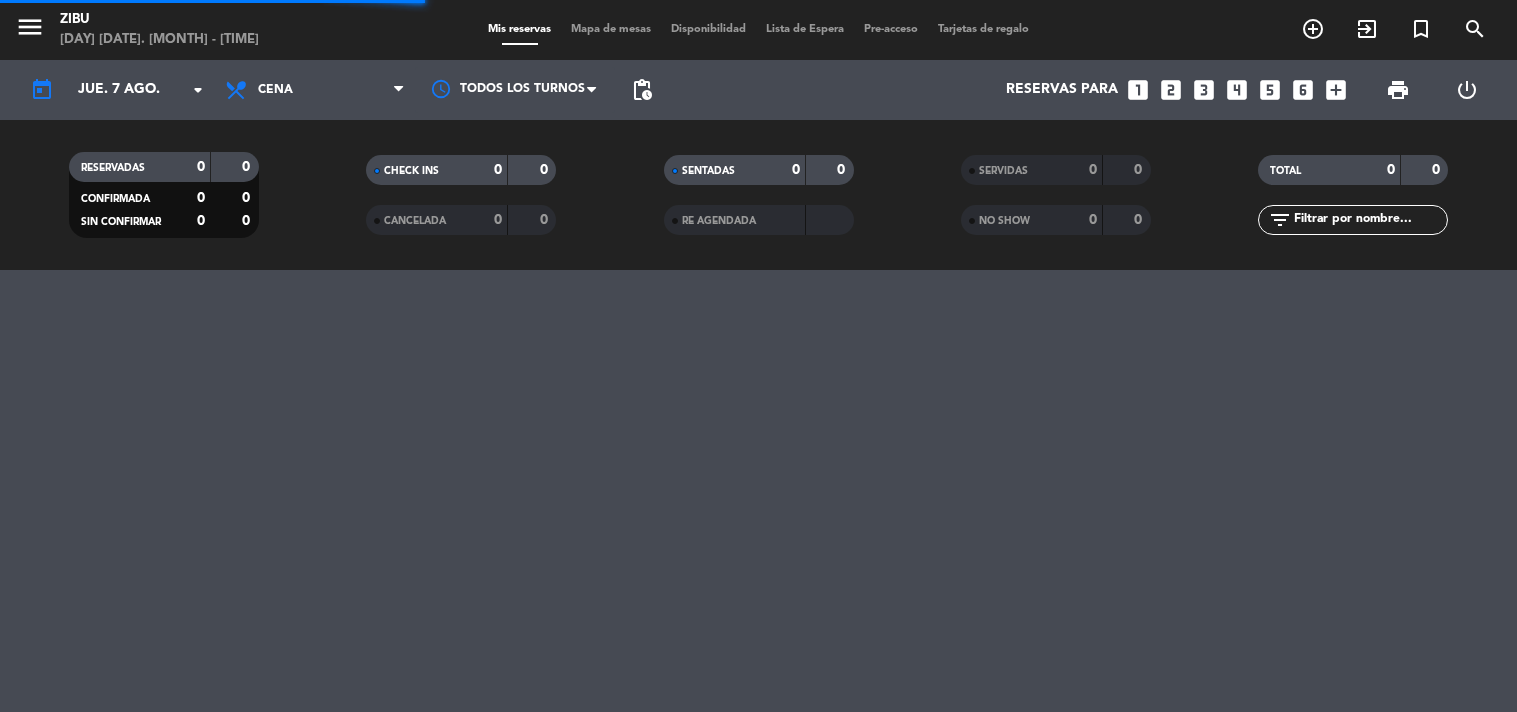 scroll, scrollTop: 0, scrollLeft: 0, axis: both 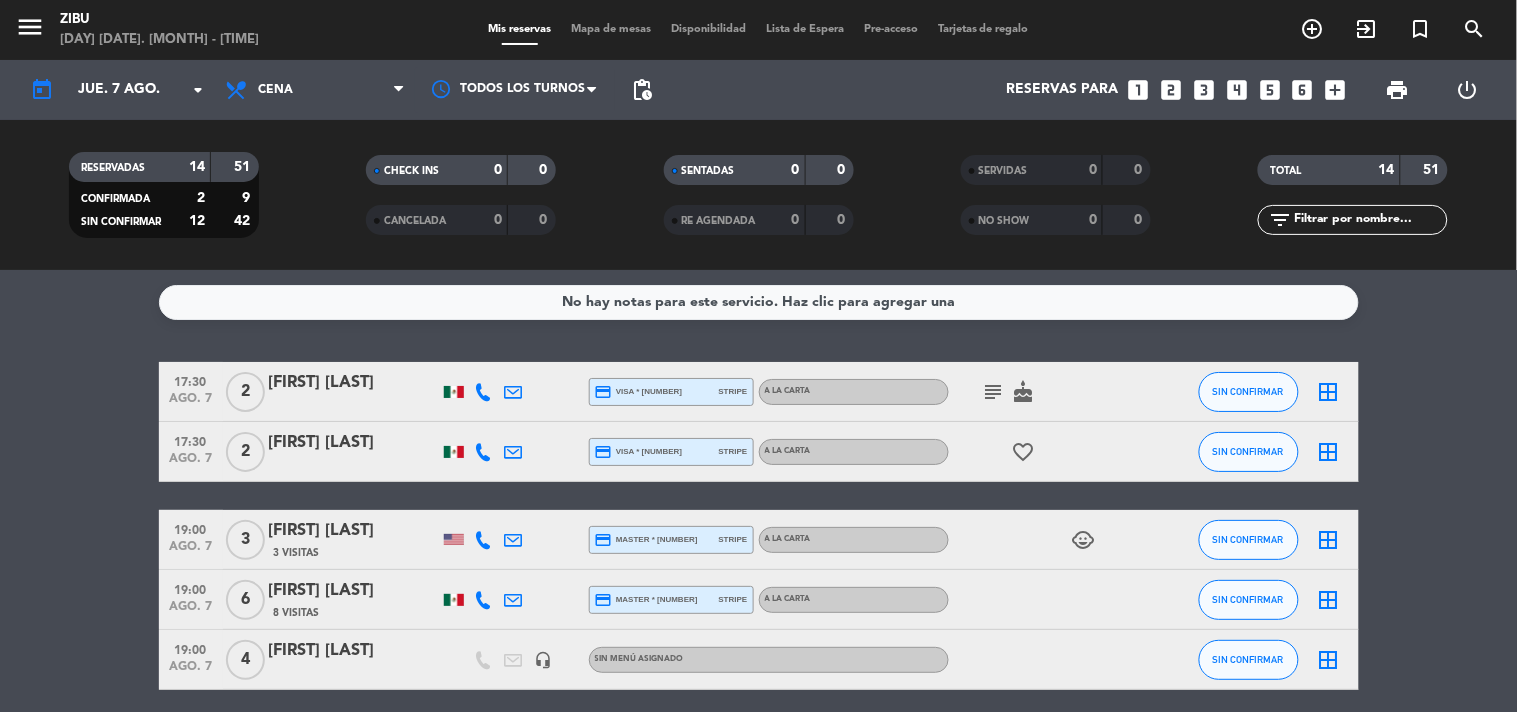click on "CHECK INS   0   0   CANCELADA   0   0" 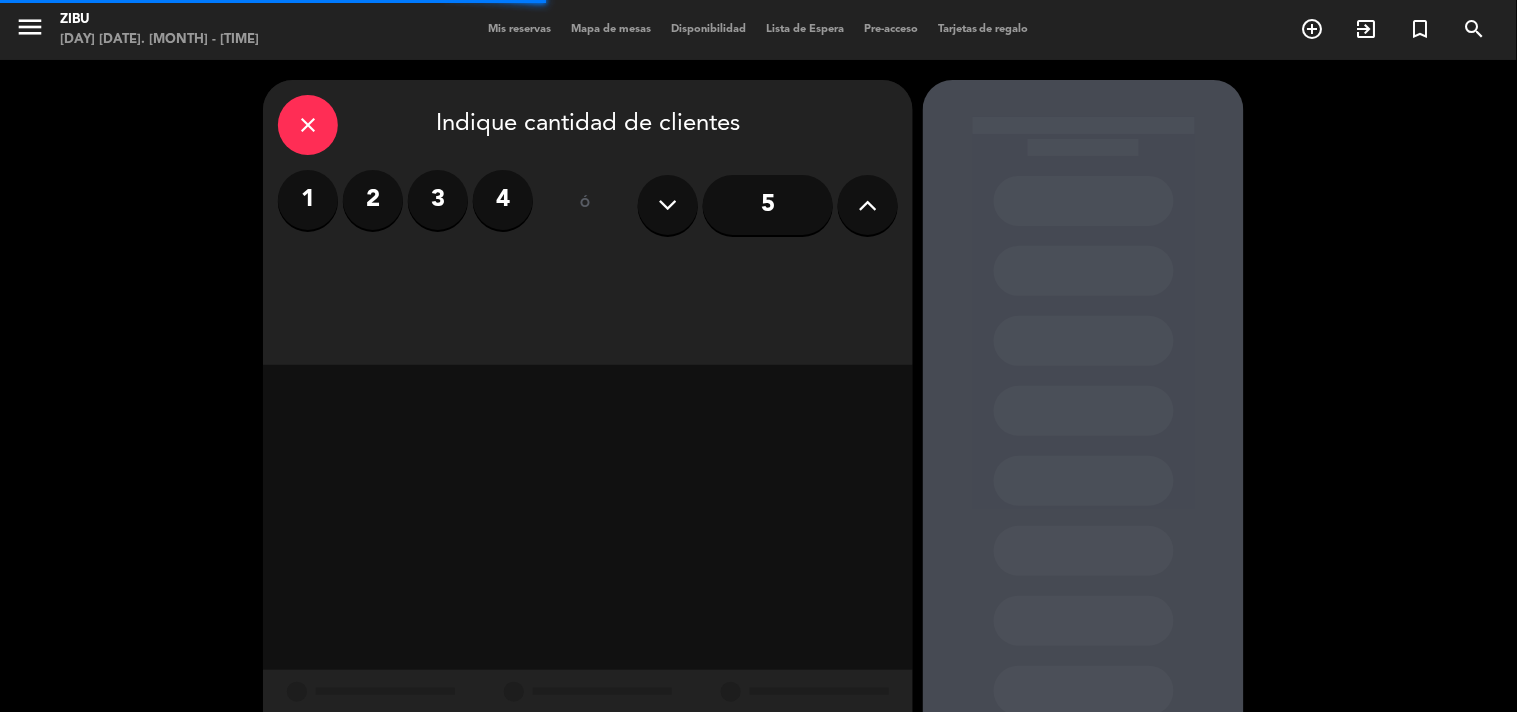 click on "3" at bounding box center [438, 200] 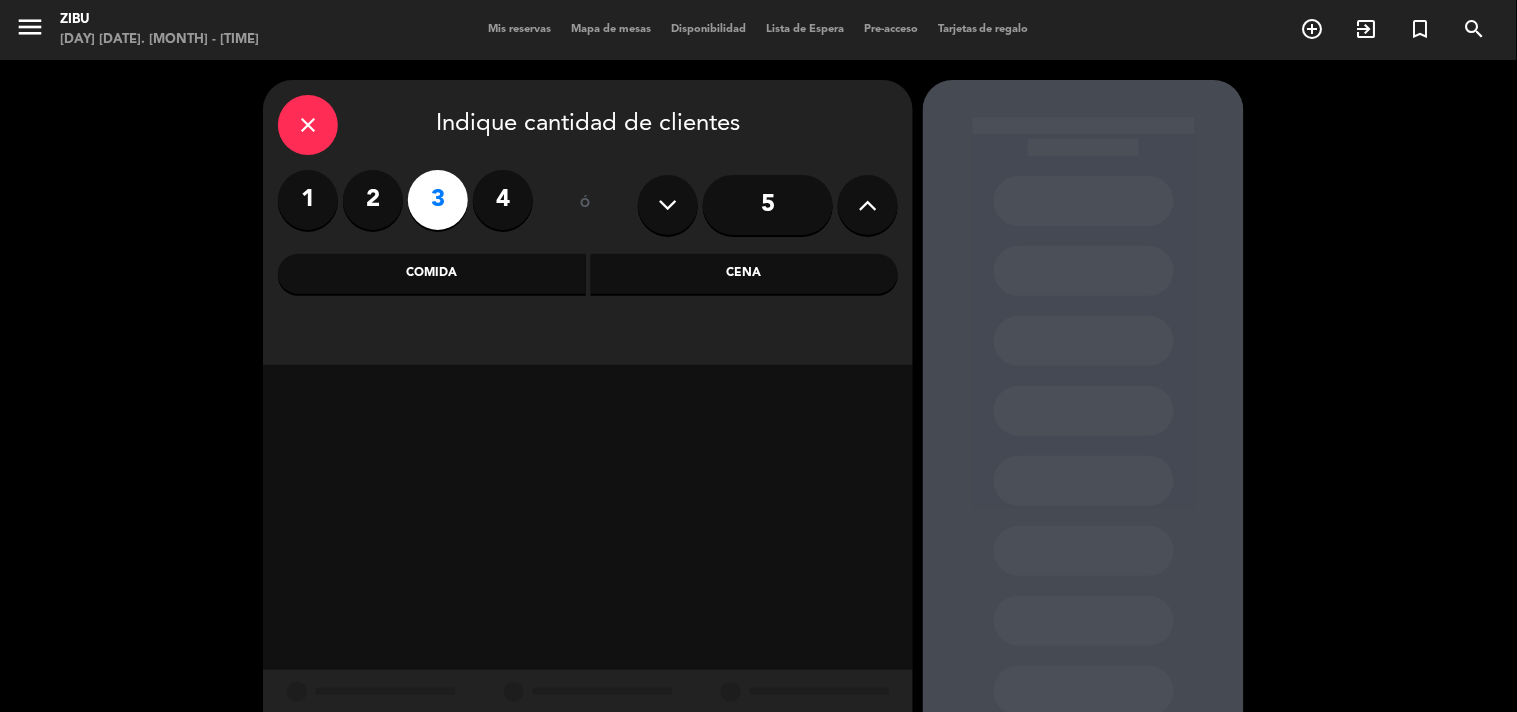 click on "Cena" at bounding box center [745, 274] 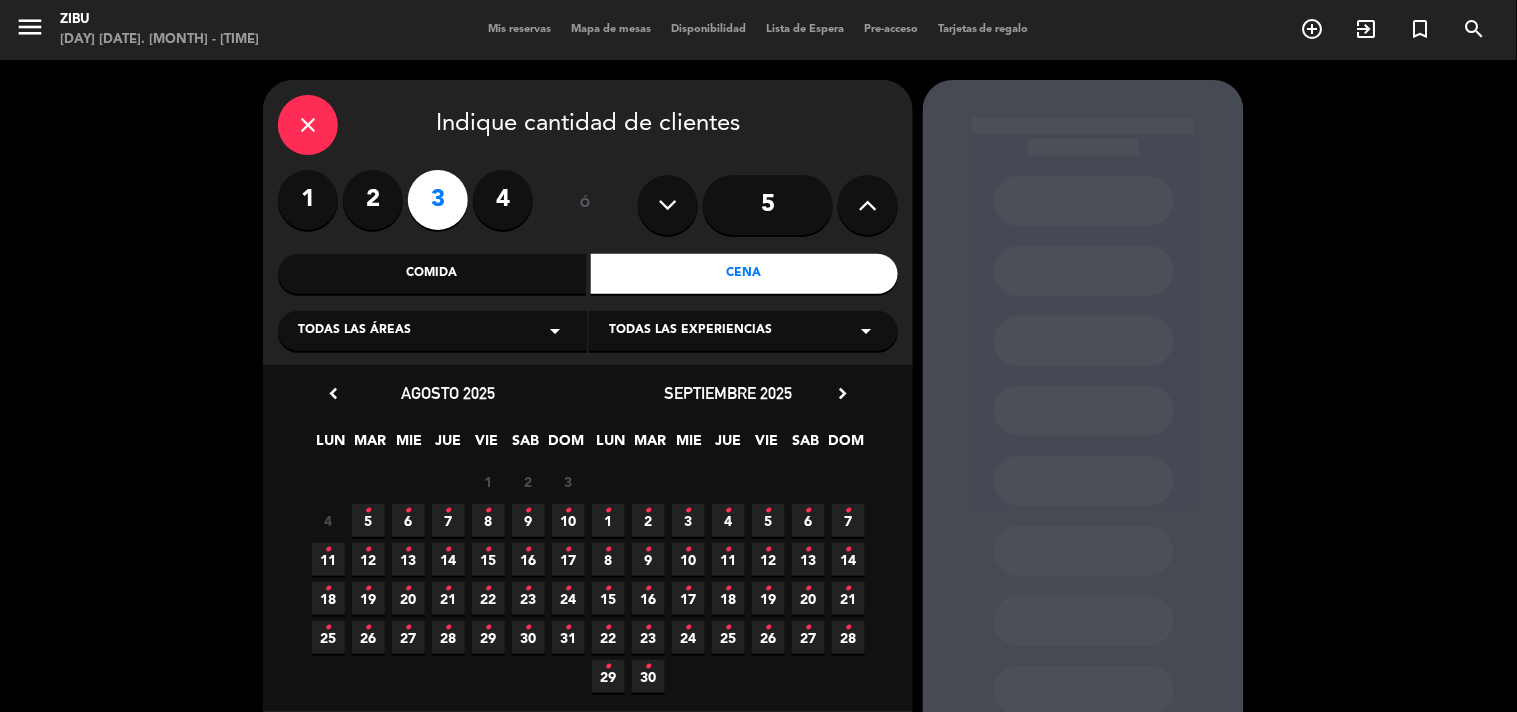 click on "5  •" at bounding box center [368, 520] 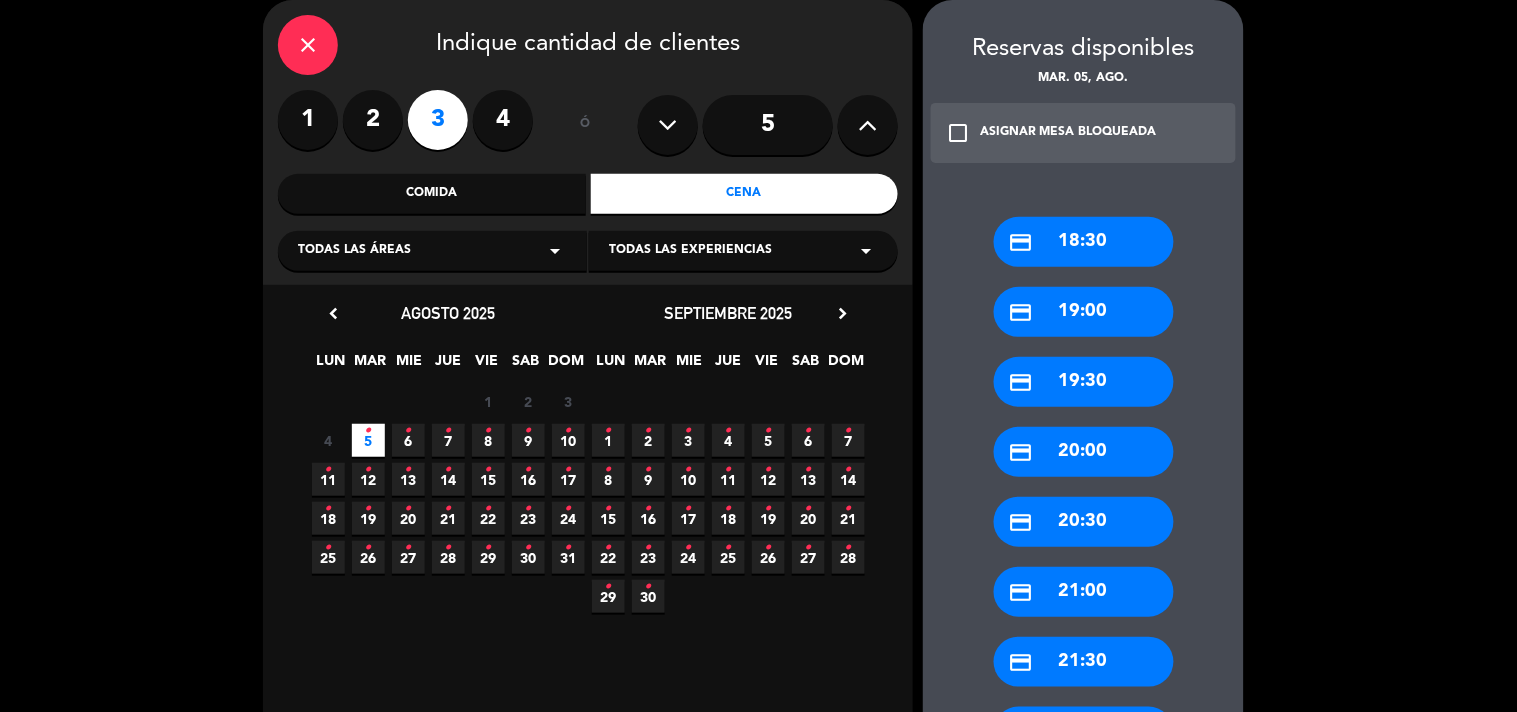 click on "credit_card  19:00" at bounding box center (1084, 312) 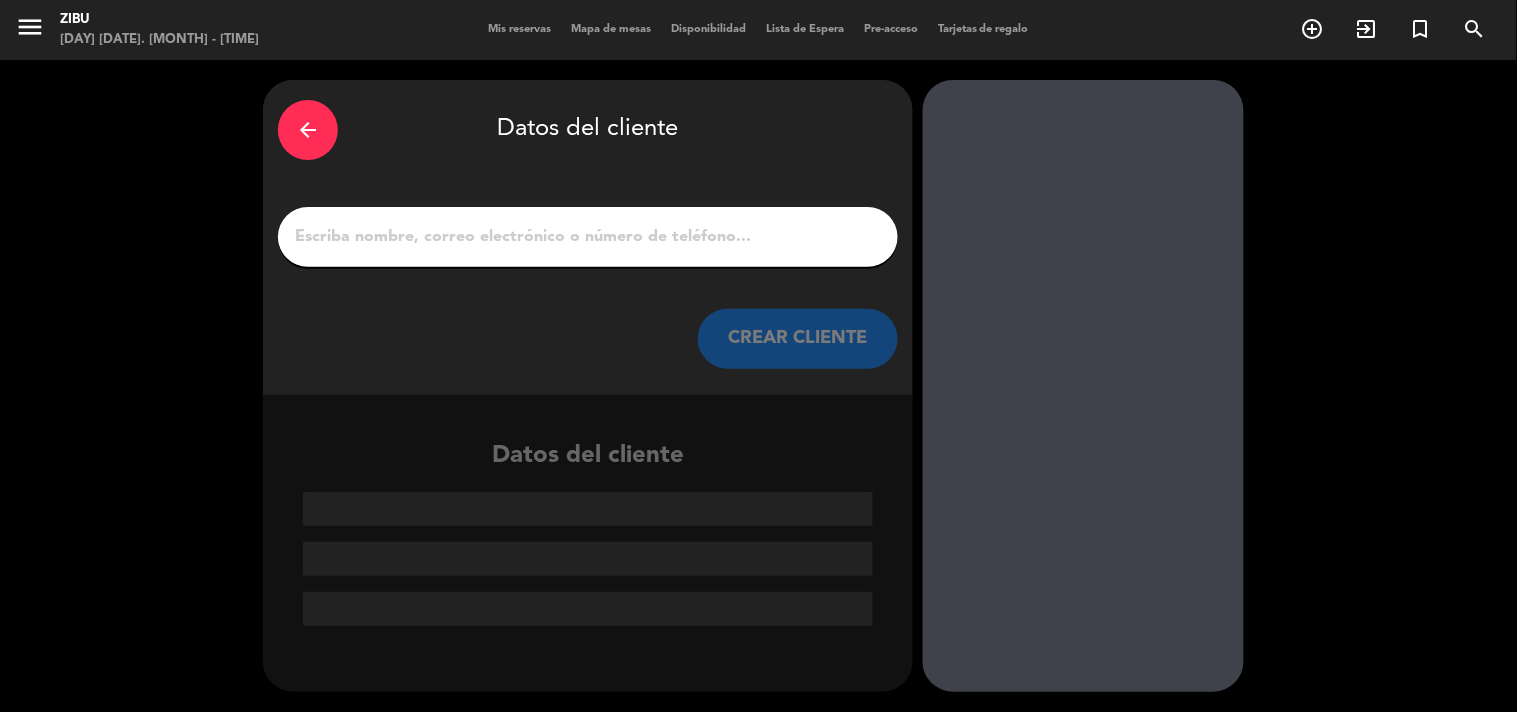 click on "1" at bounding box center (588, 237) 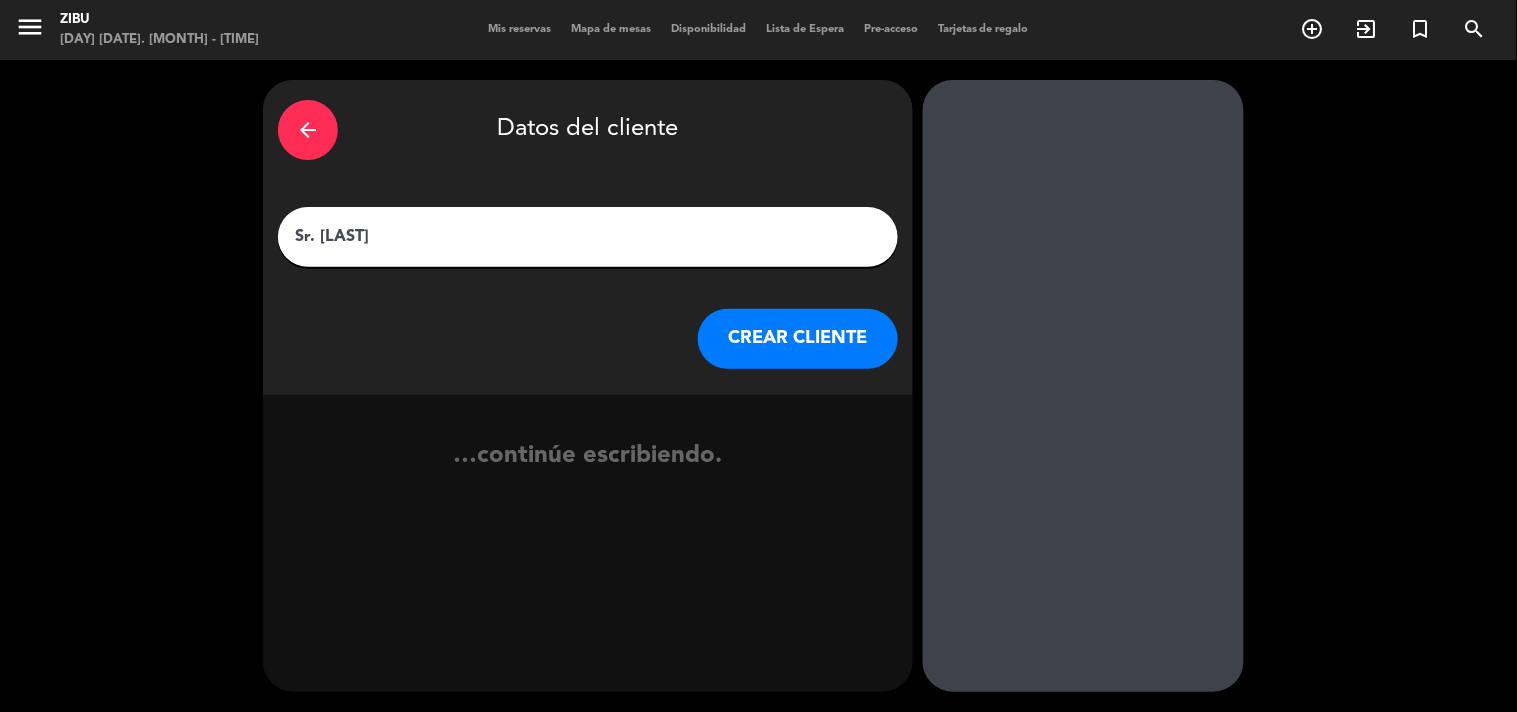 type on "Sr. [LAST]" 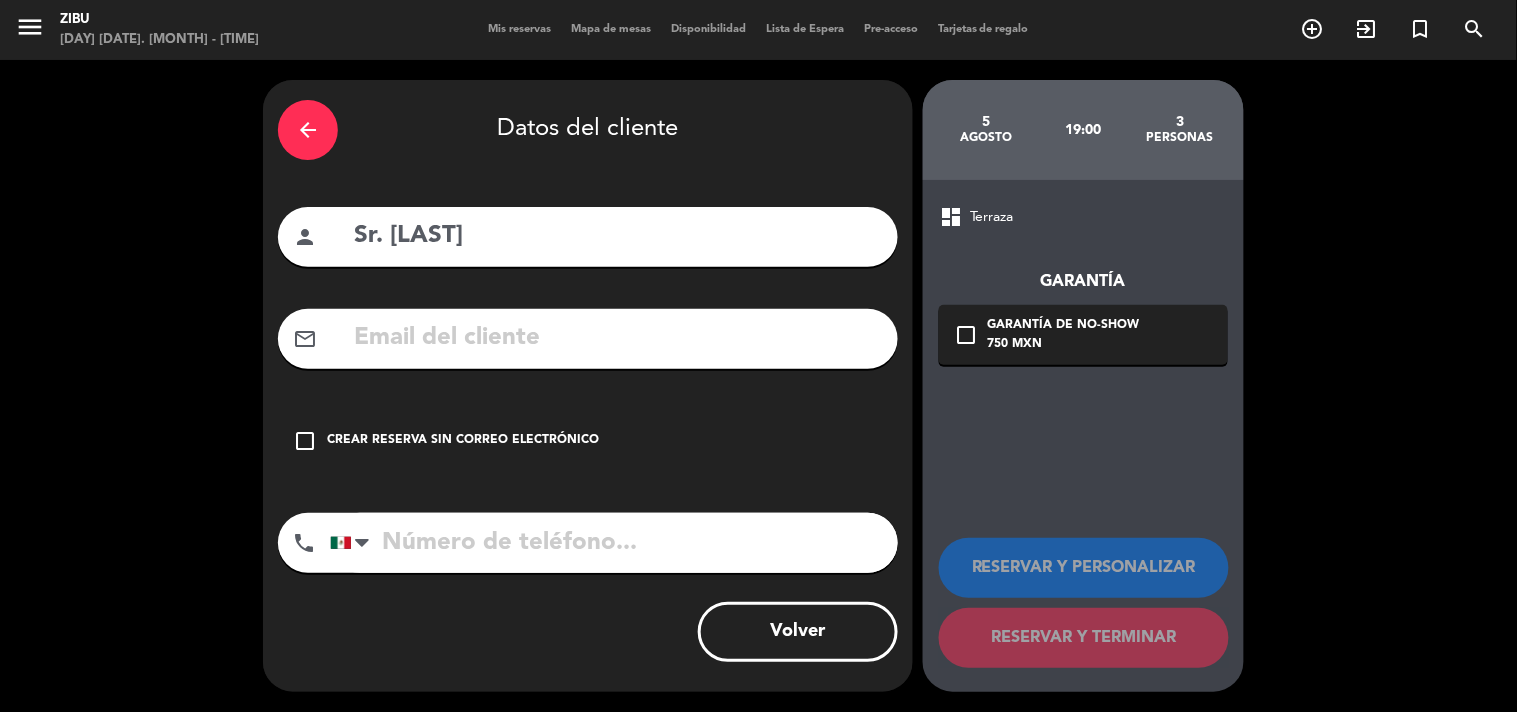 click on "check_box_outline_blank" at bounding box center (305, 441) 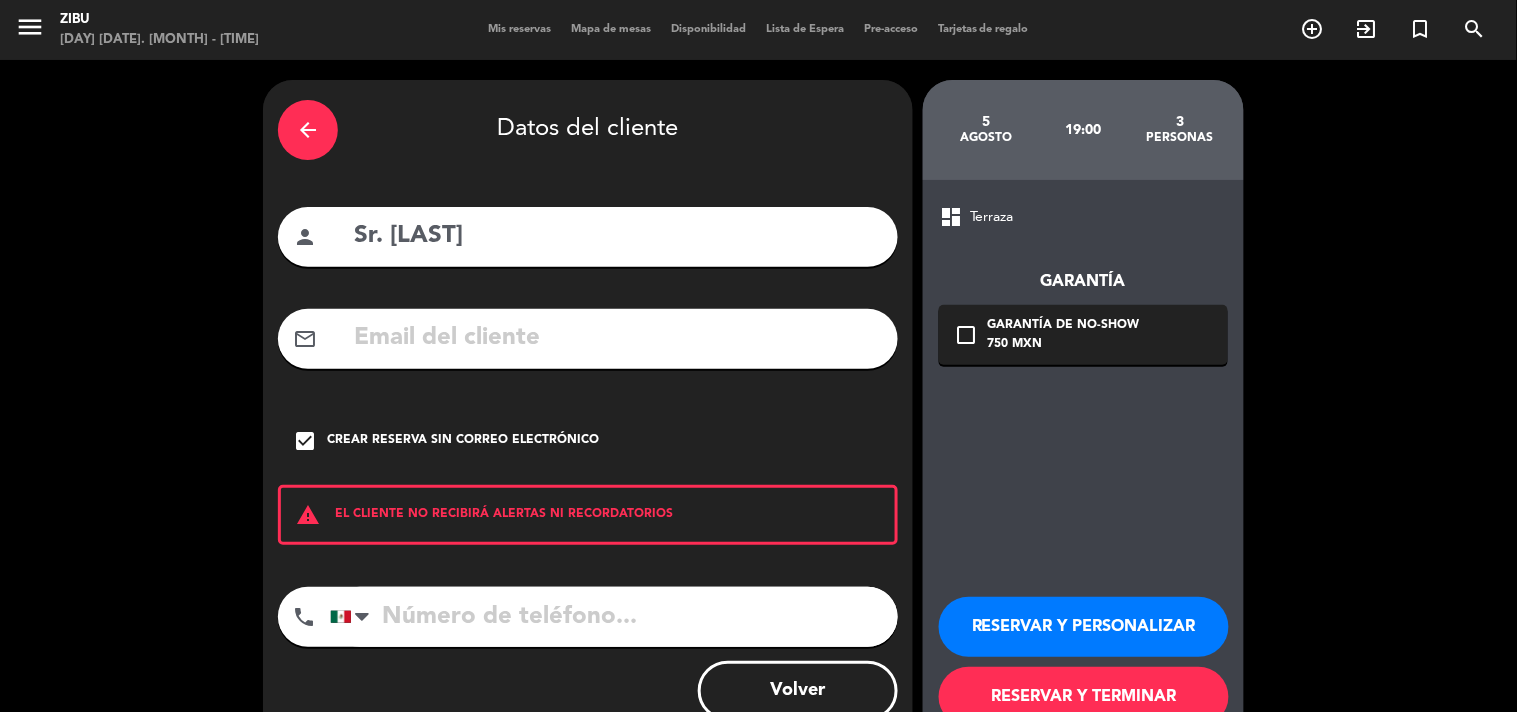 click on "RESERVAR Y PERSONALIZAR" at bounding box center (1084, 627) 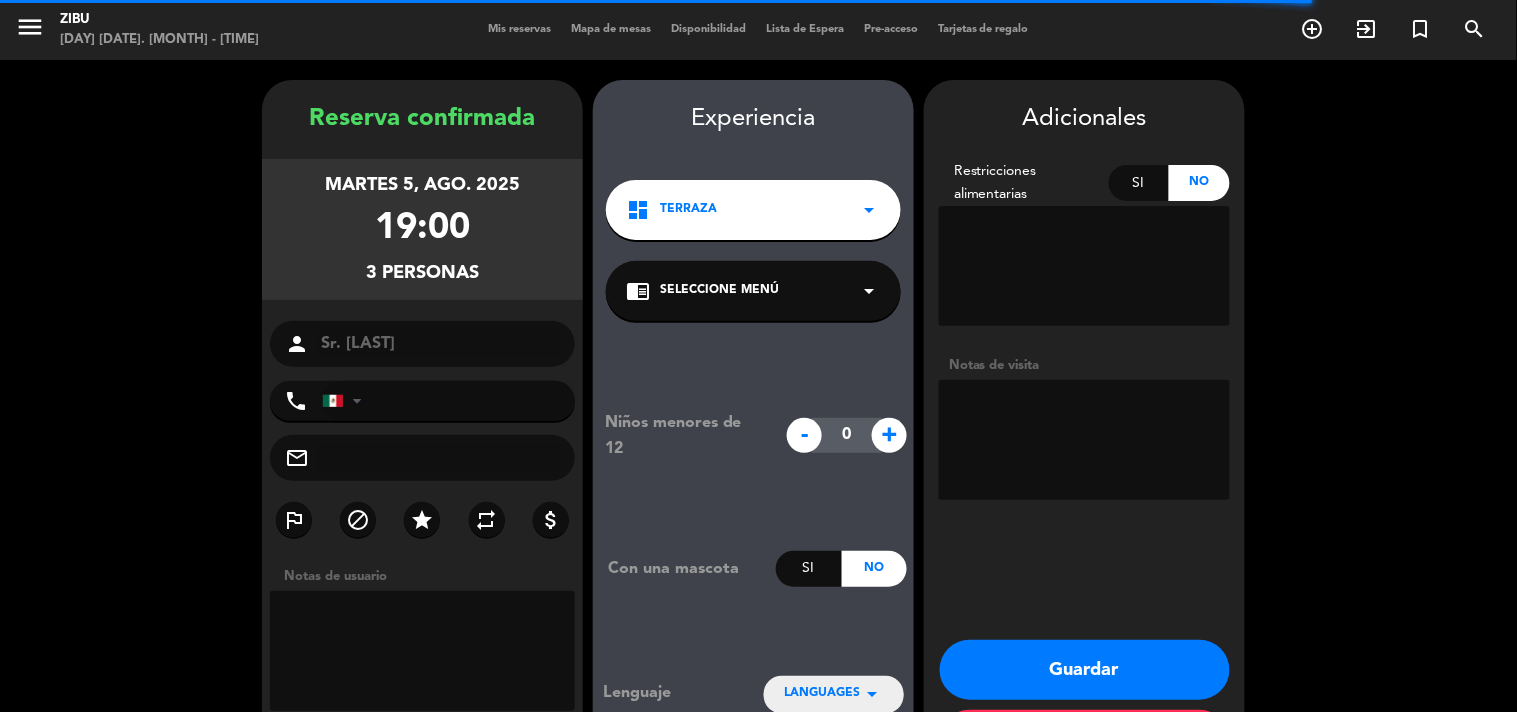 scroll, scrollTop: 80, scrollLeft: 0, axis: vertical 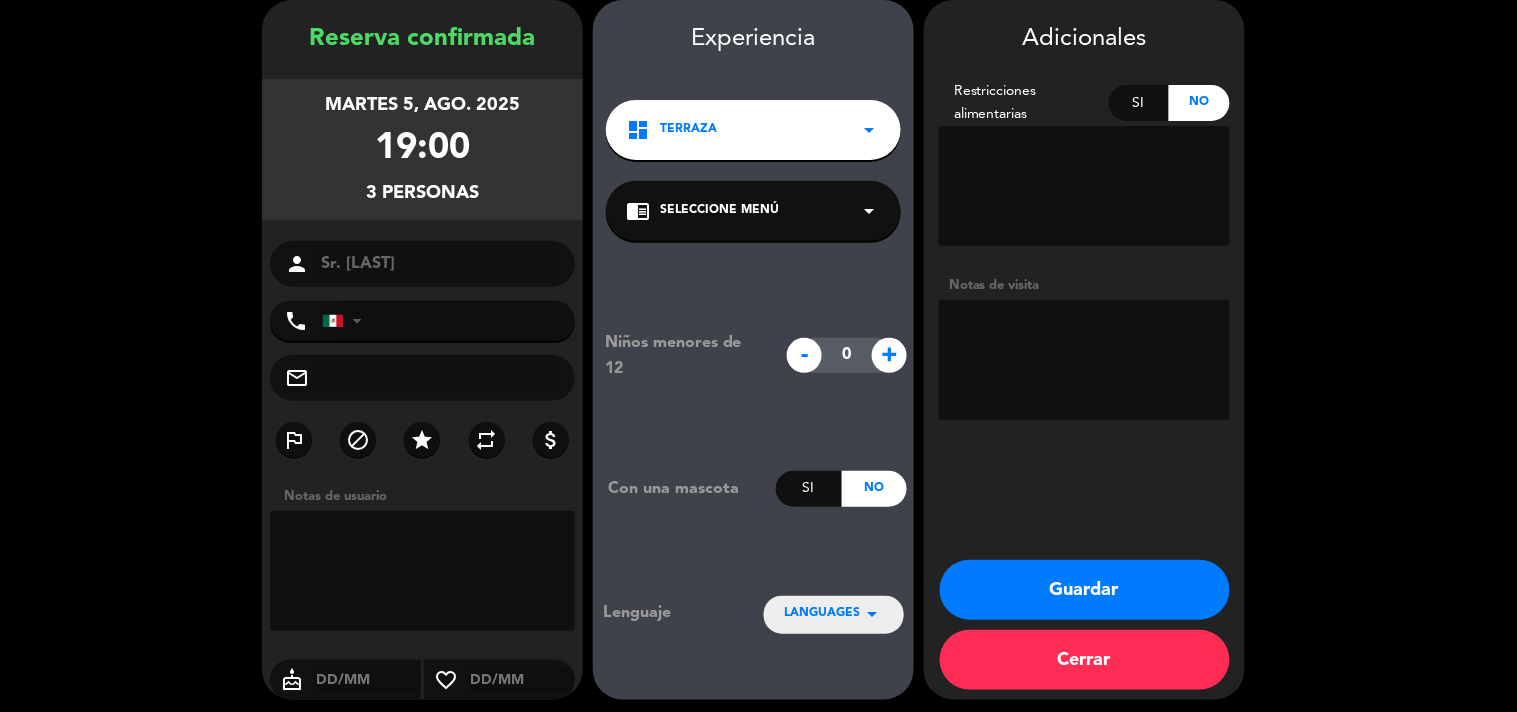 click at bounding box center [1084, 360] 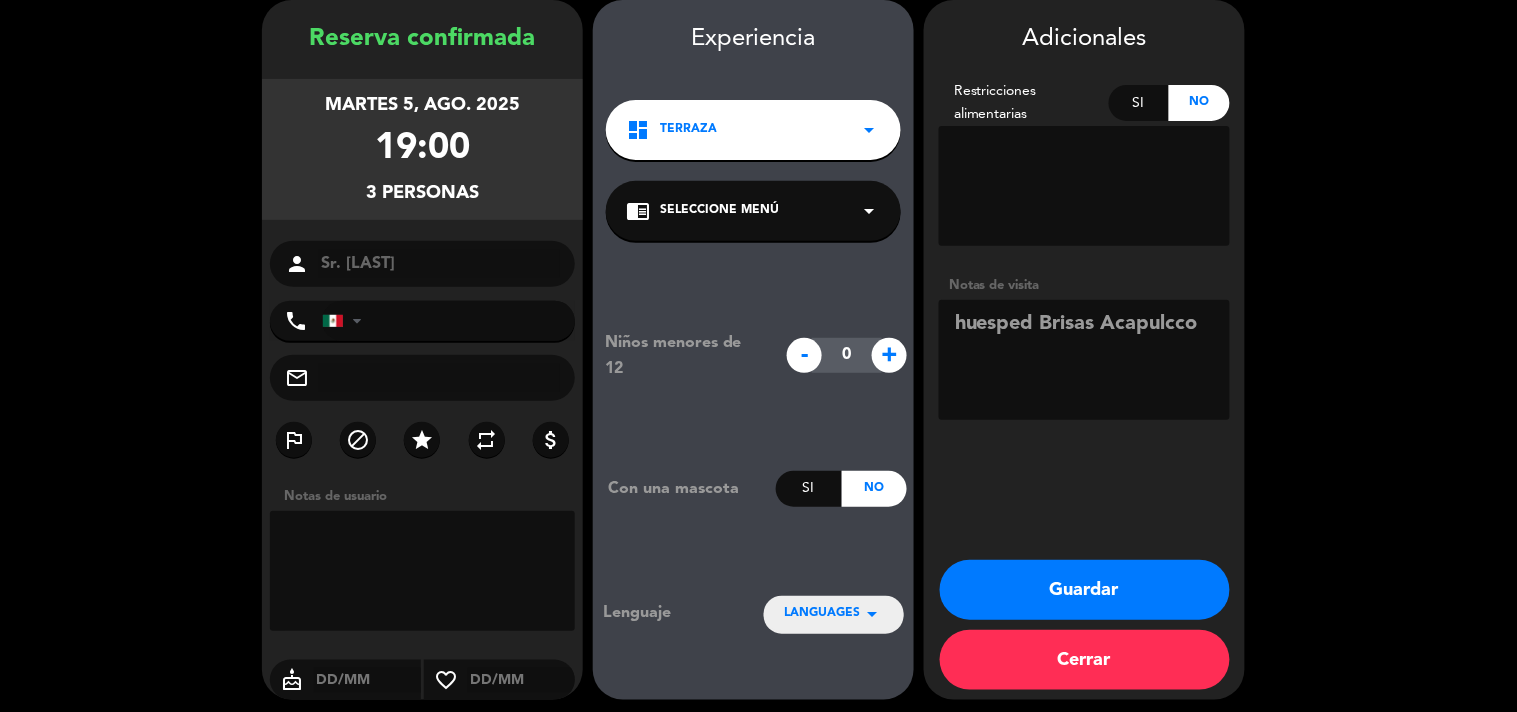 type on "huesped Brisas Acapulcco" 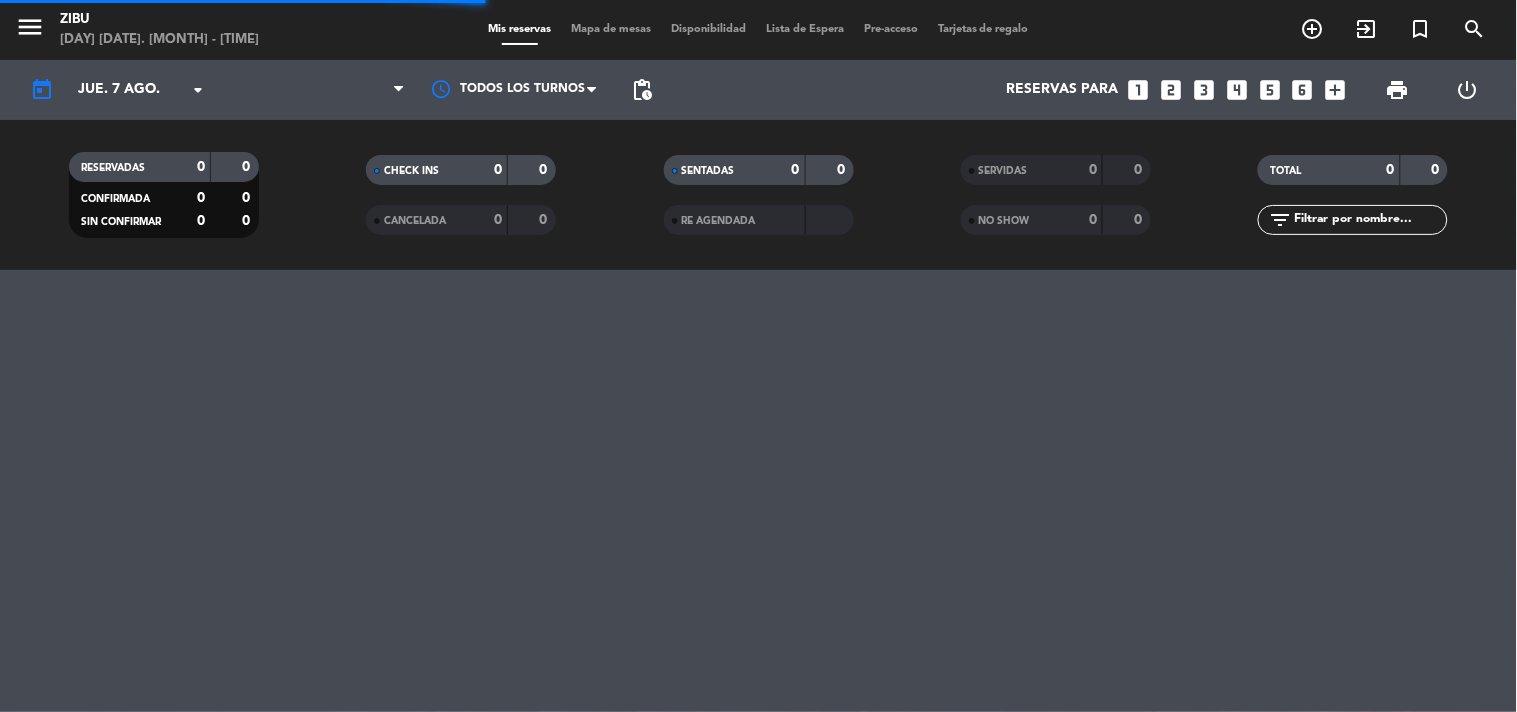 scroll, scrollTop: 0, scrollLeft: 0, axis: both 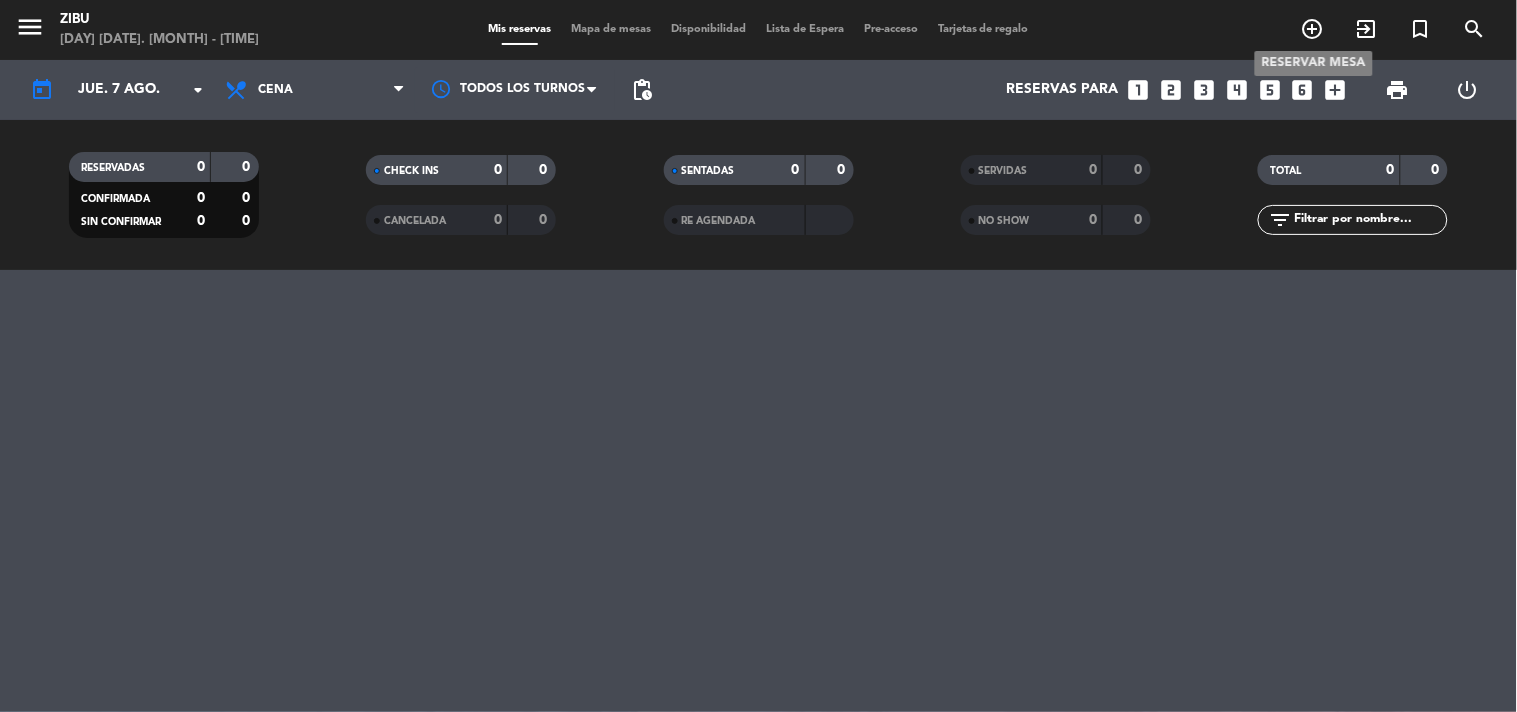 click on "add_circle_outline" at bounding box center (1313, 29) 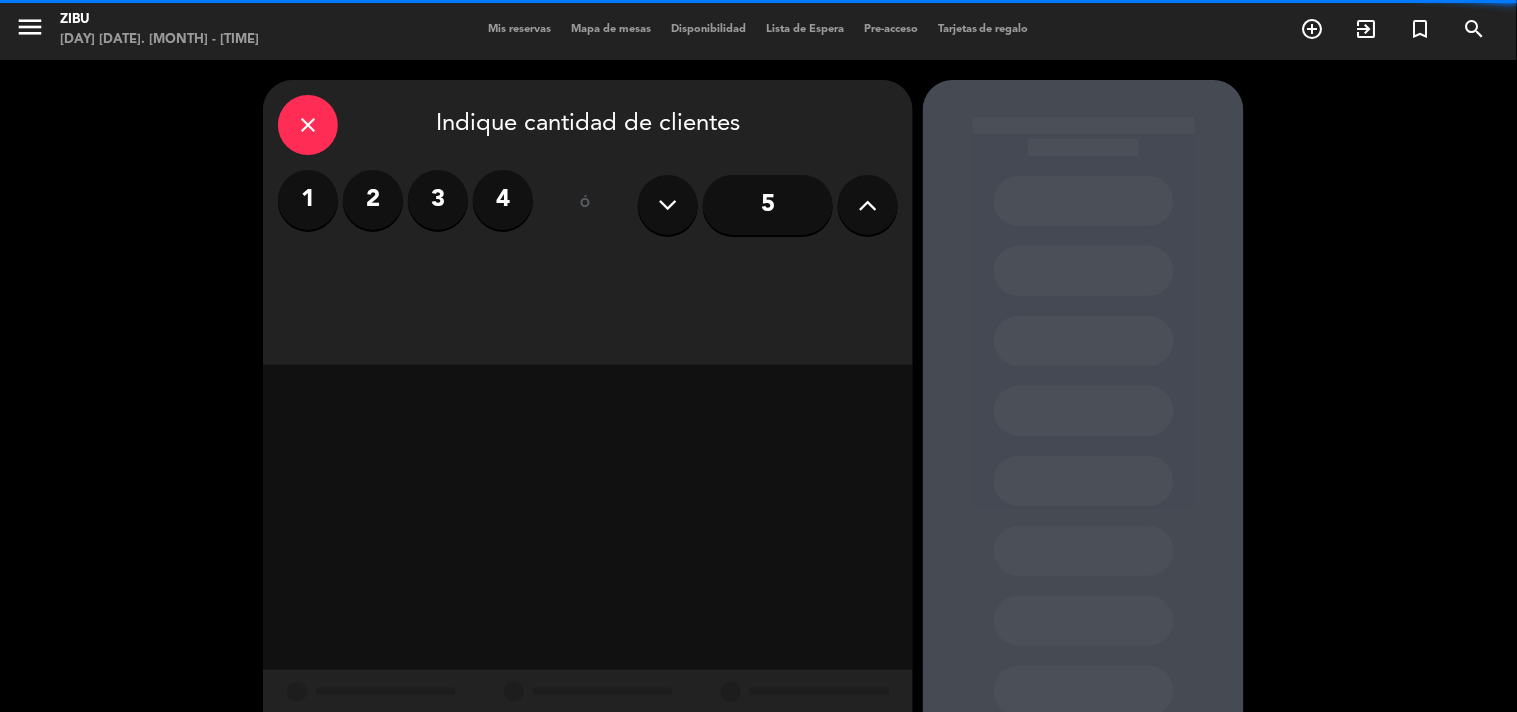 click on "5" at bounding box center (768, 205) 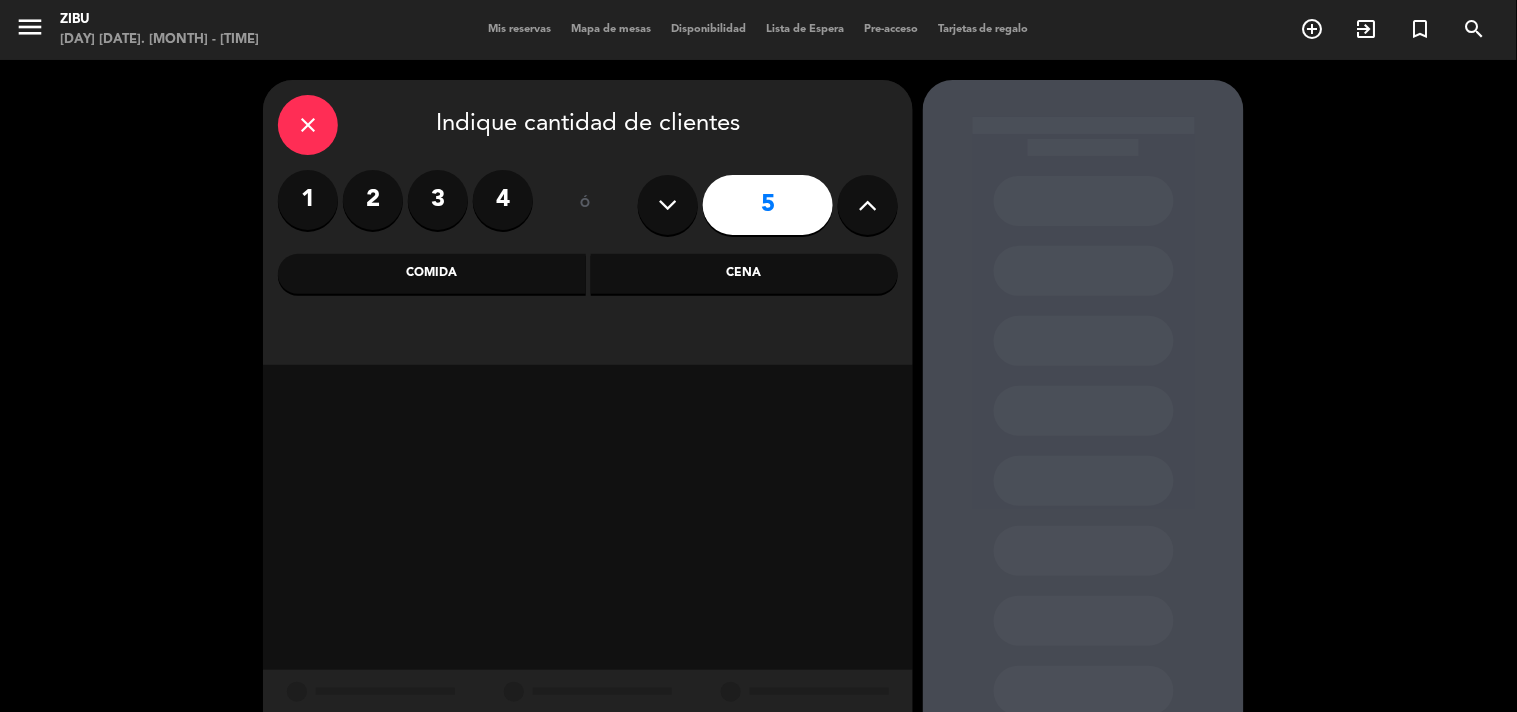 click on "Cena" at bounding box center (745, 274) 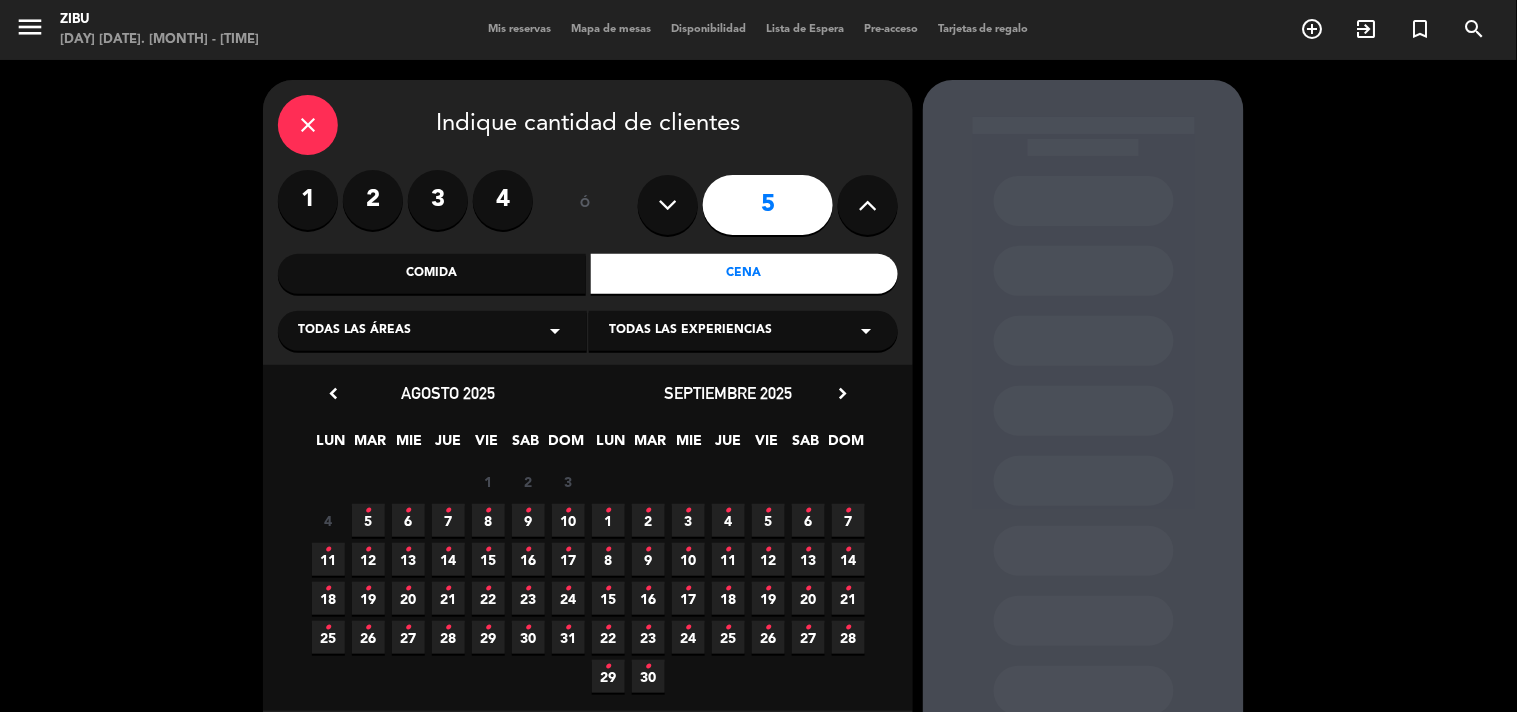 click on "5  •" at bounding box center (368, 520) 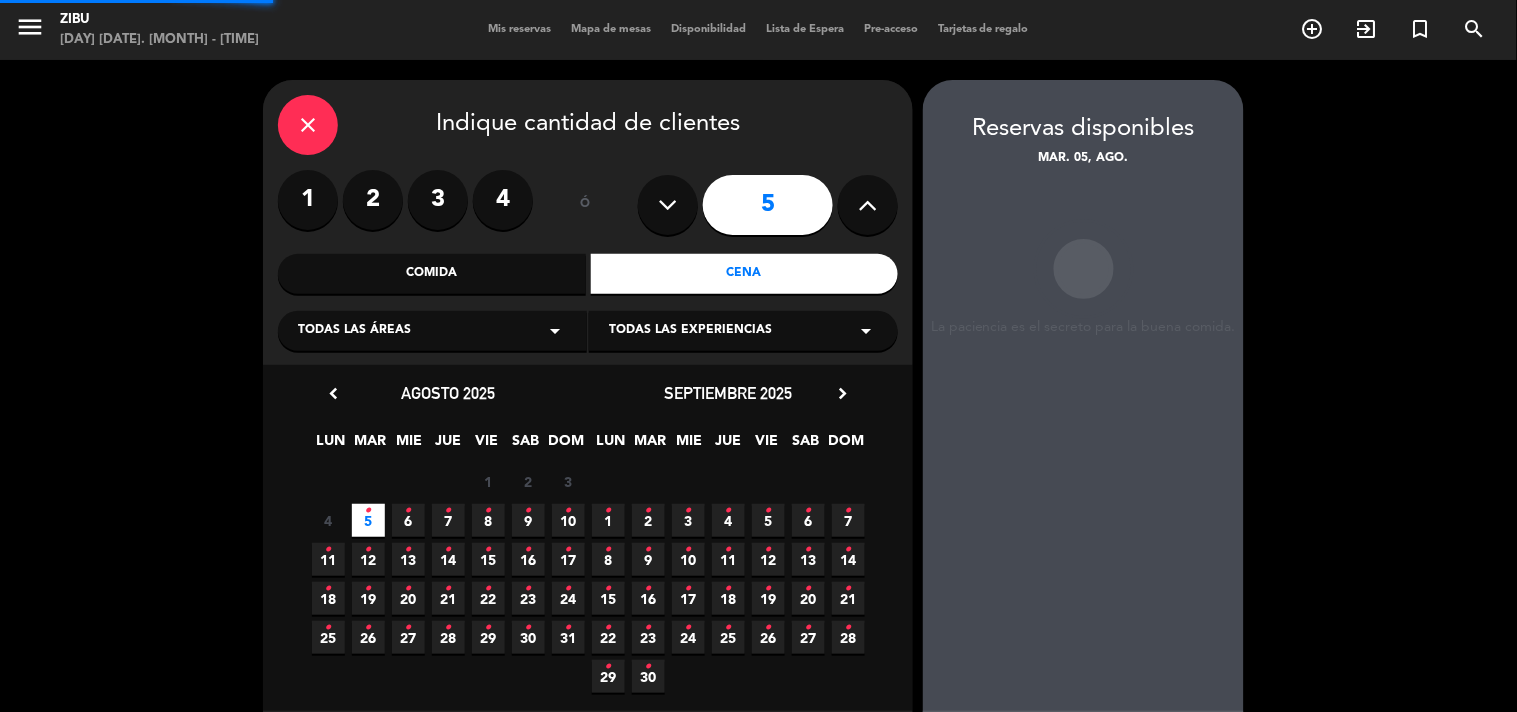 scroll, scrollTop: 80, scrollLeft: 0, axis: vertical 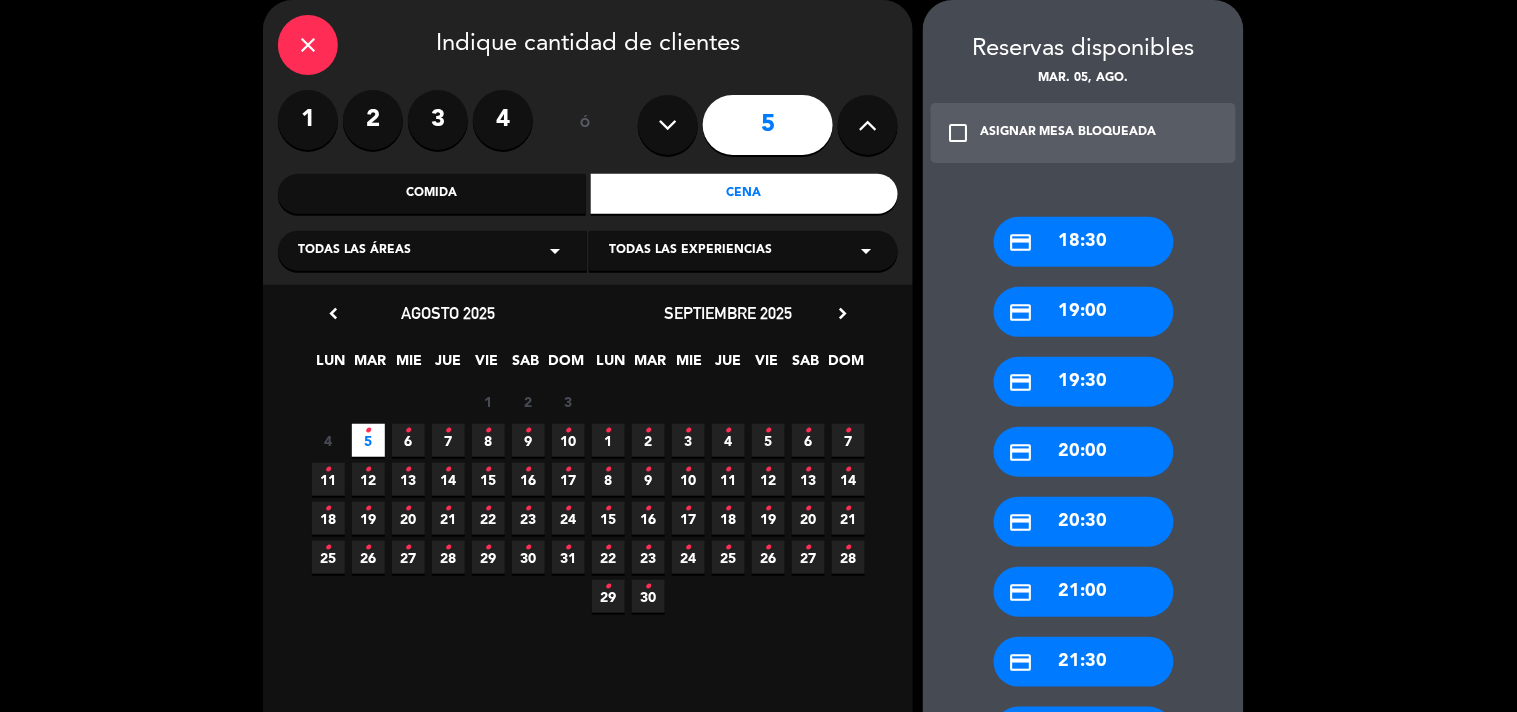 click on "credit_card  21:00" at bounding box center (1084, 592) 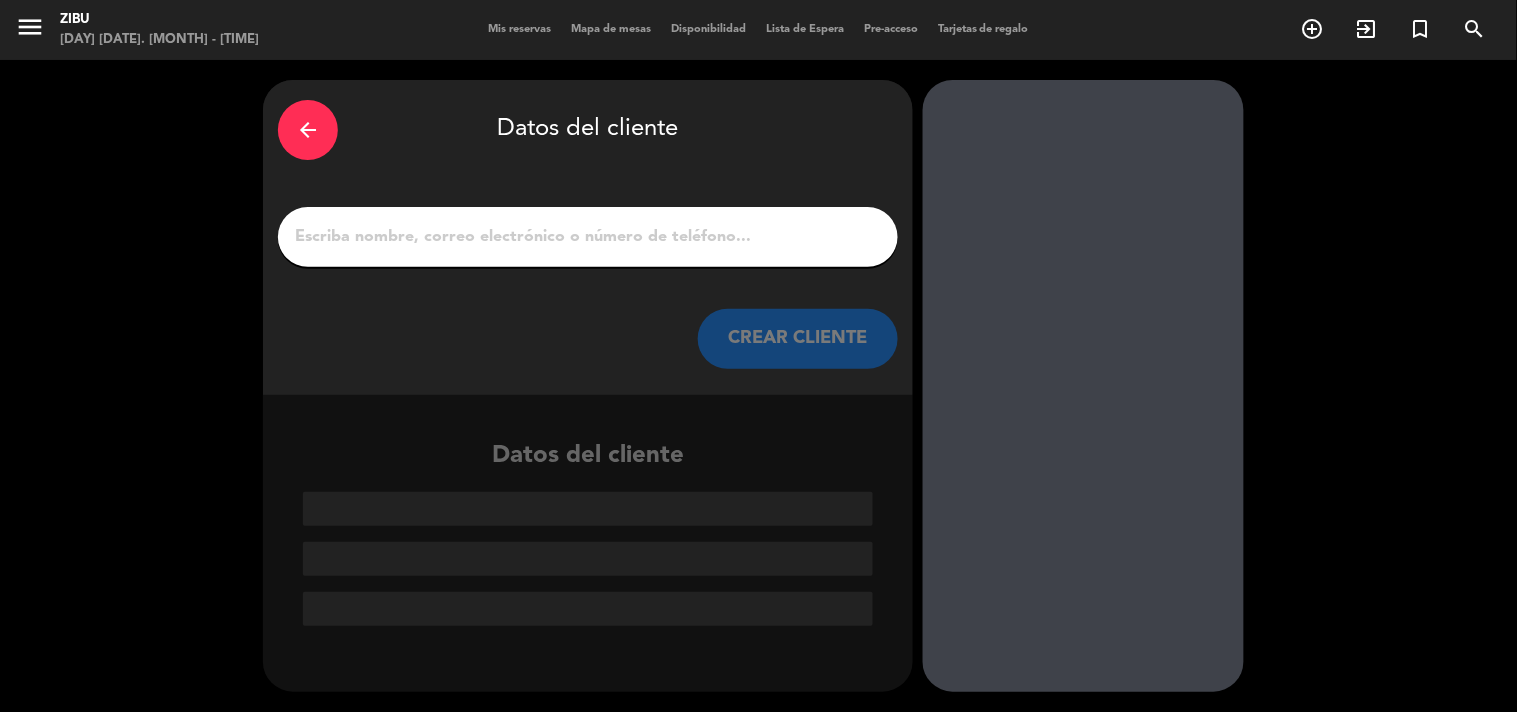 click on "1" at bounding box center [588, 237] 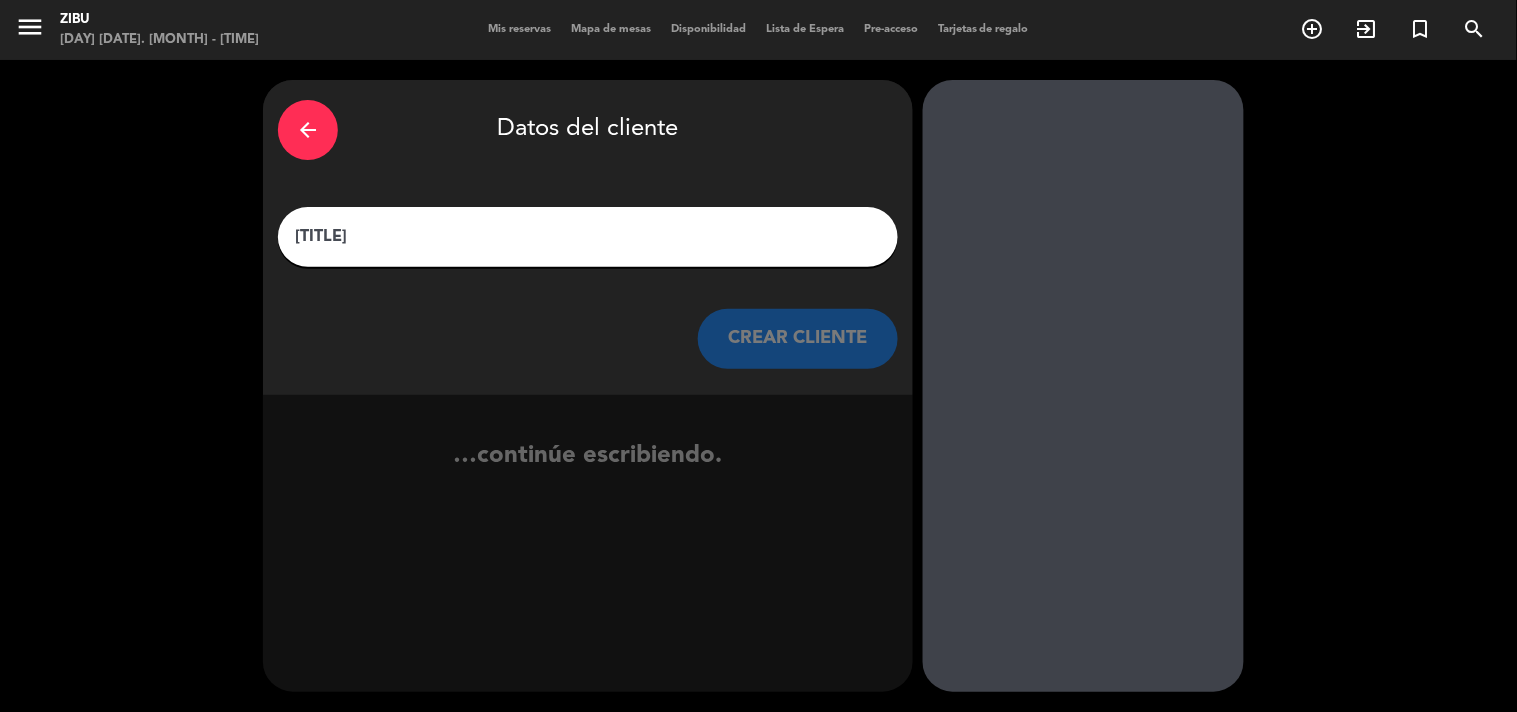 type on "m" 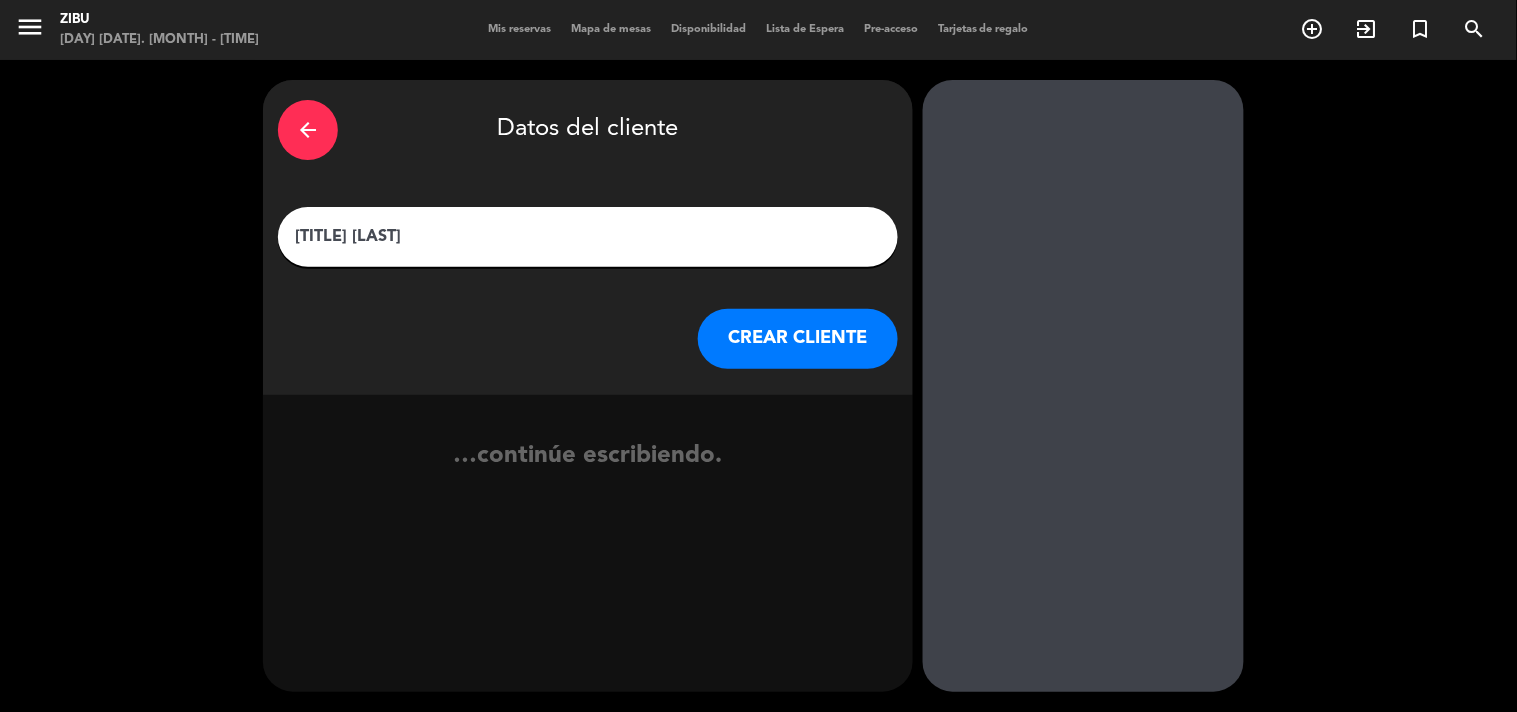 type on "[TITLE] [LAST]" 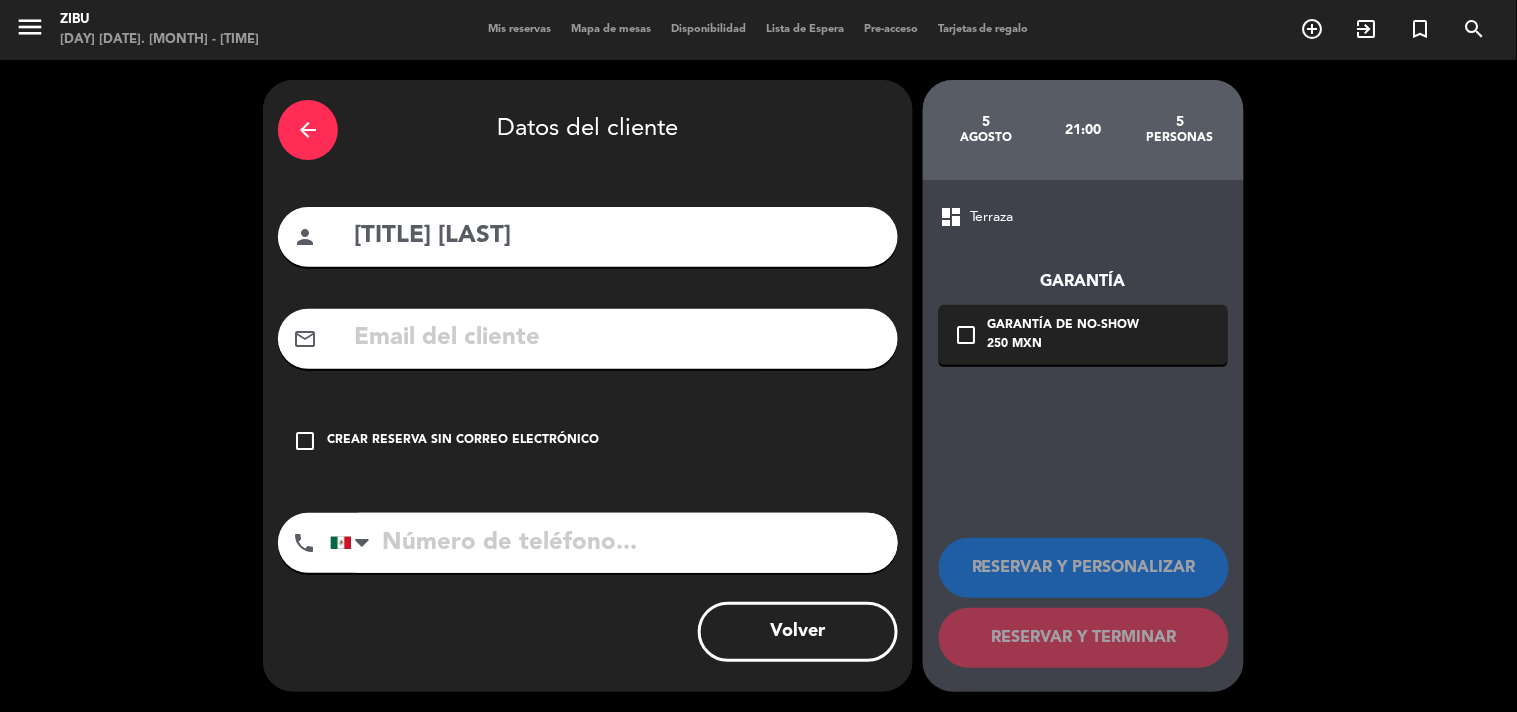 drag, startPoint x: 300, startPoint y: 436, endPoint x: 306, endPoint y: 452, distance: 17.088007 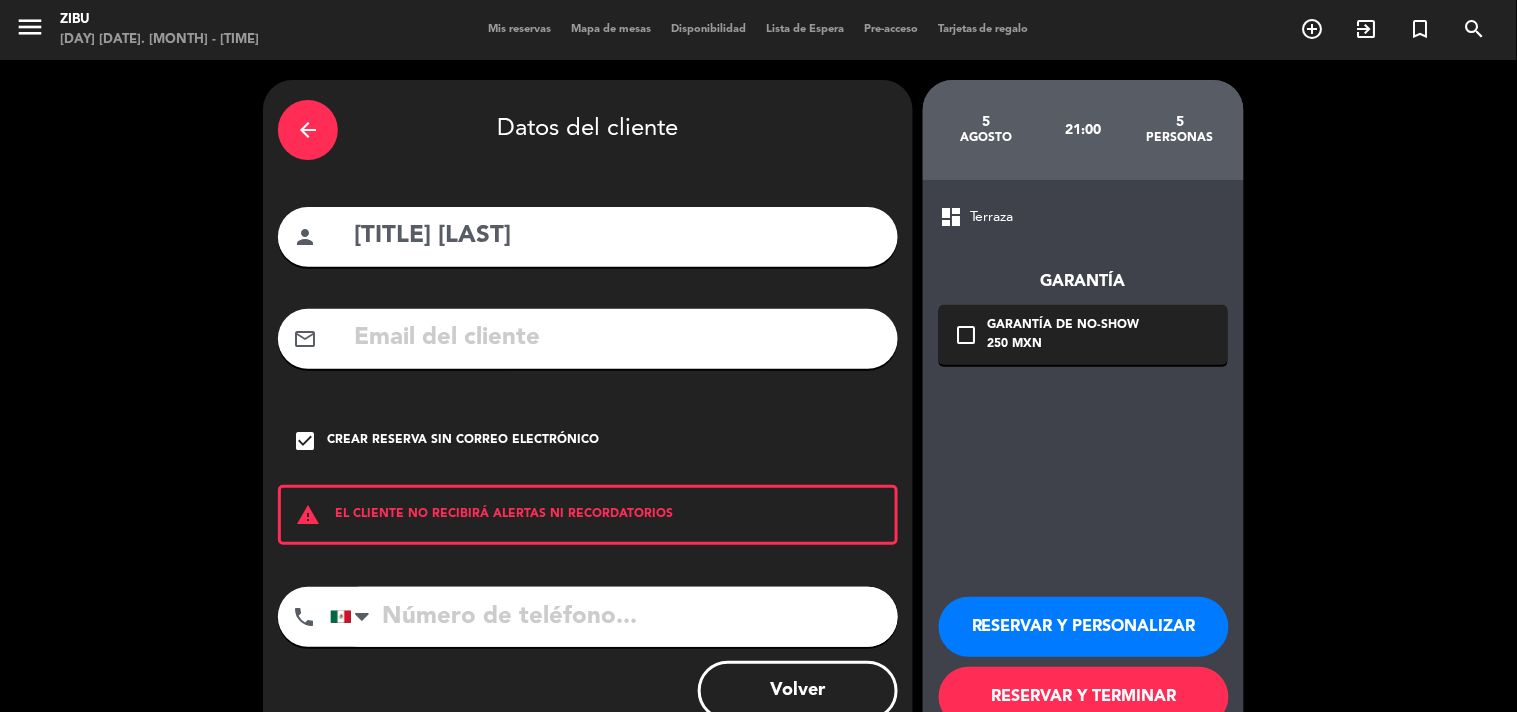 click on "RESERVAR Y PERSONALIZAR" at bounding box center [1084, 627] 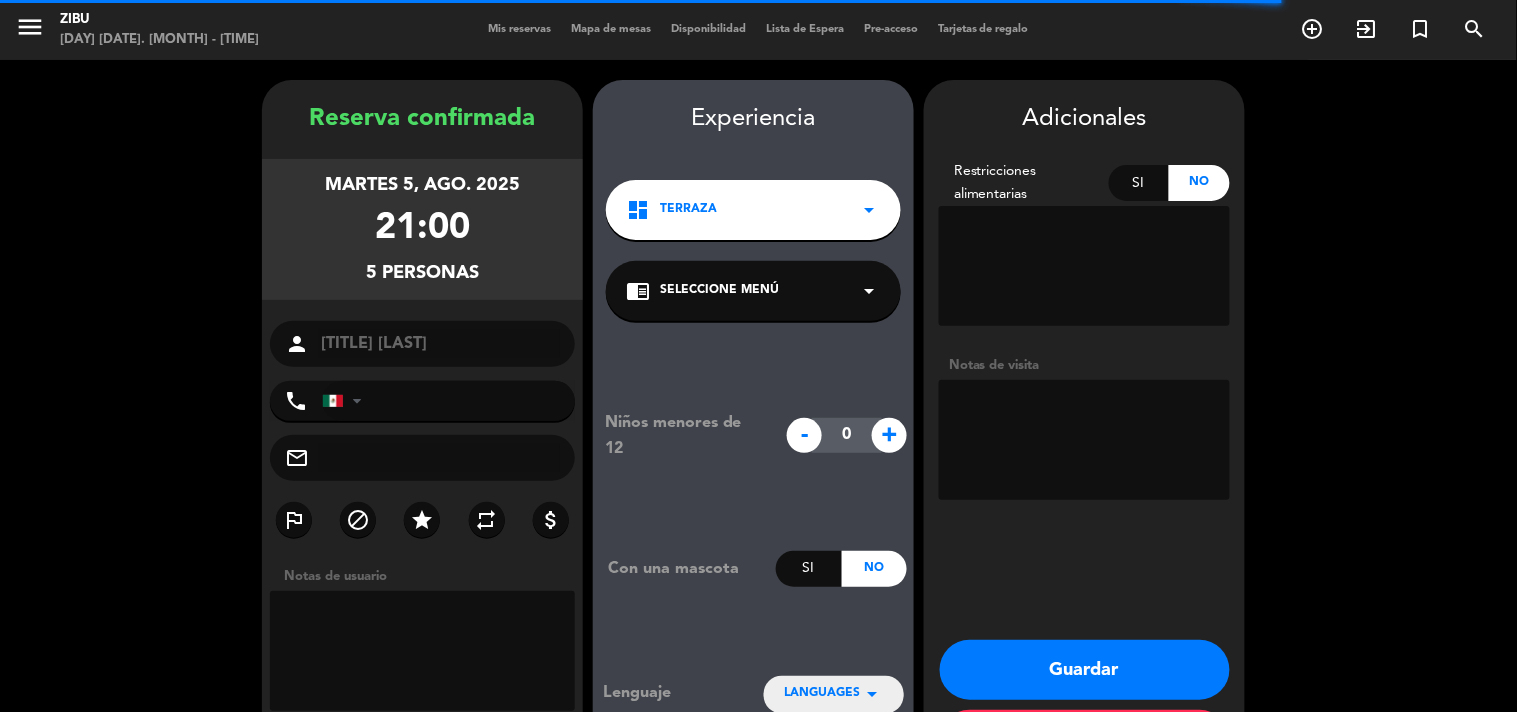 scroll, scrollTop: 80, scrollLeft: 0, axis: vertical 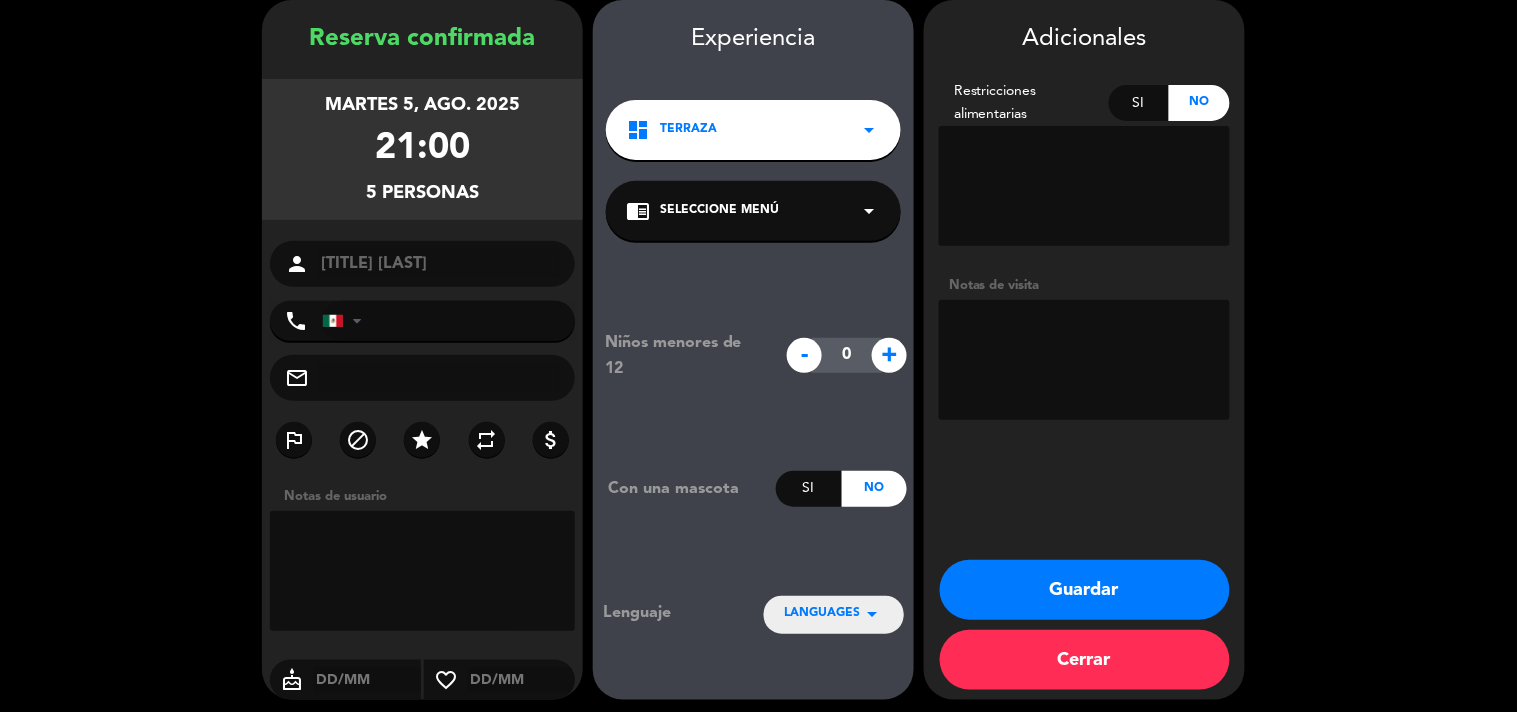 click on "Guardar" at bounding box center [1085, 590] 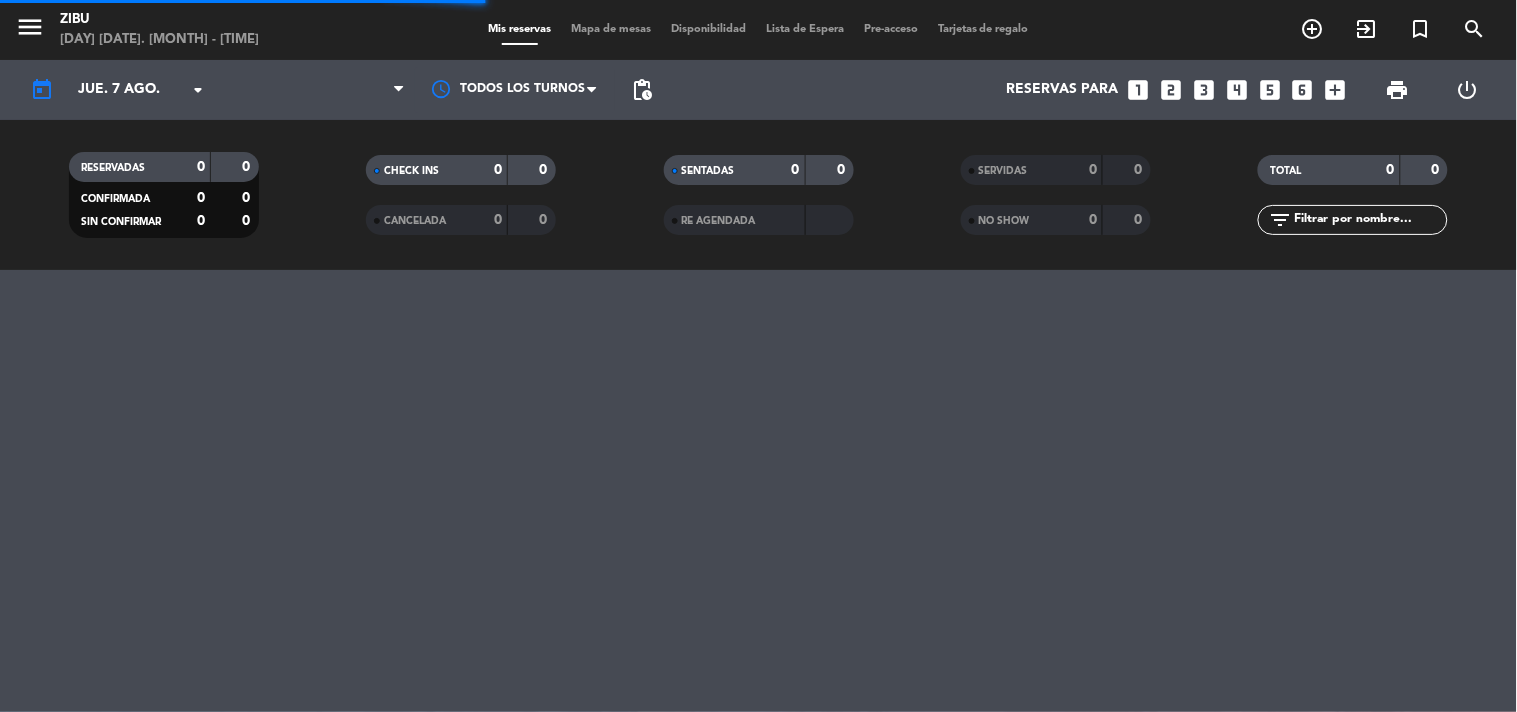 scroll, scrollTop: 0, scrollLeft: 0, axis: both 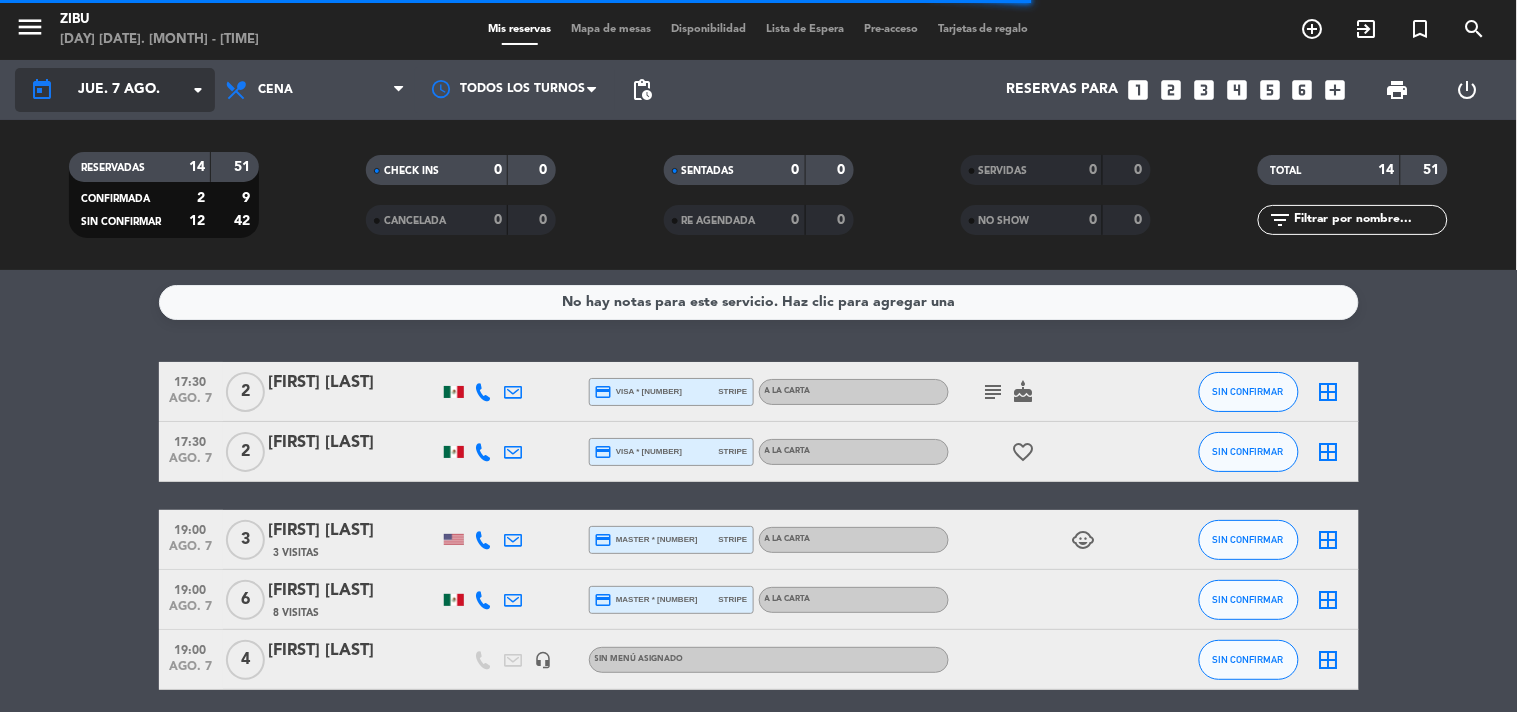 click on "jue. 7 ago." 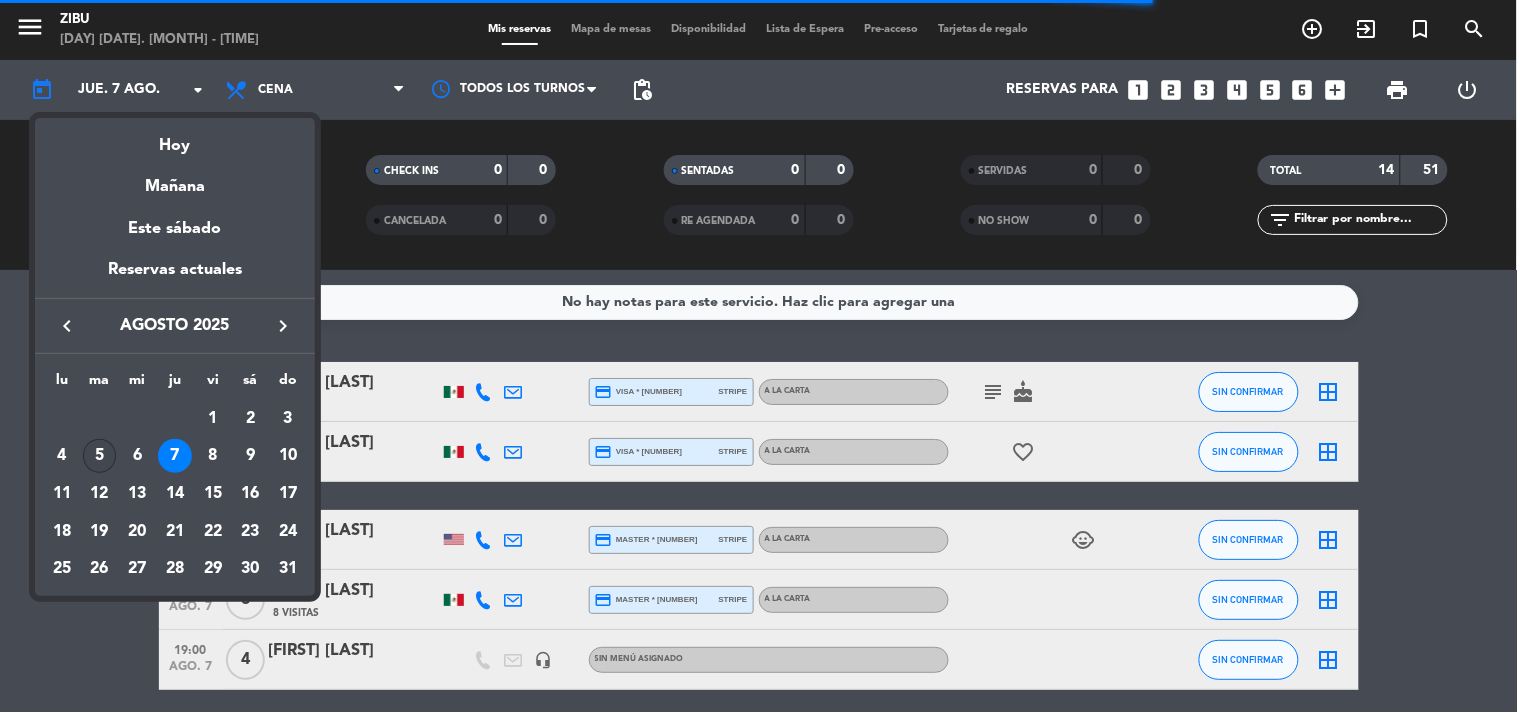 click on "5" at bounding box center (100, 456) 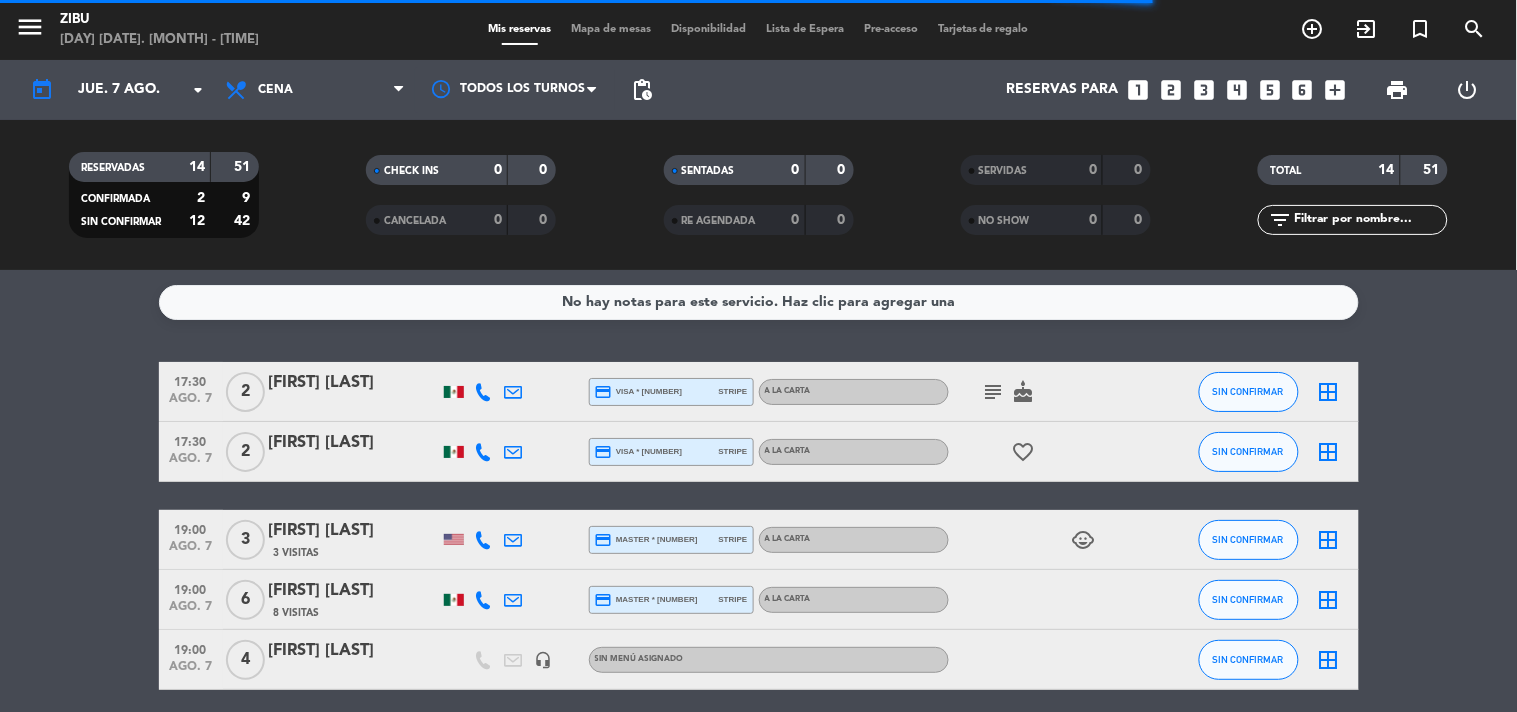 type on "mar. 5 ago." 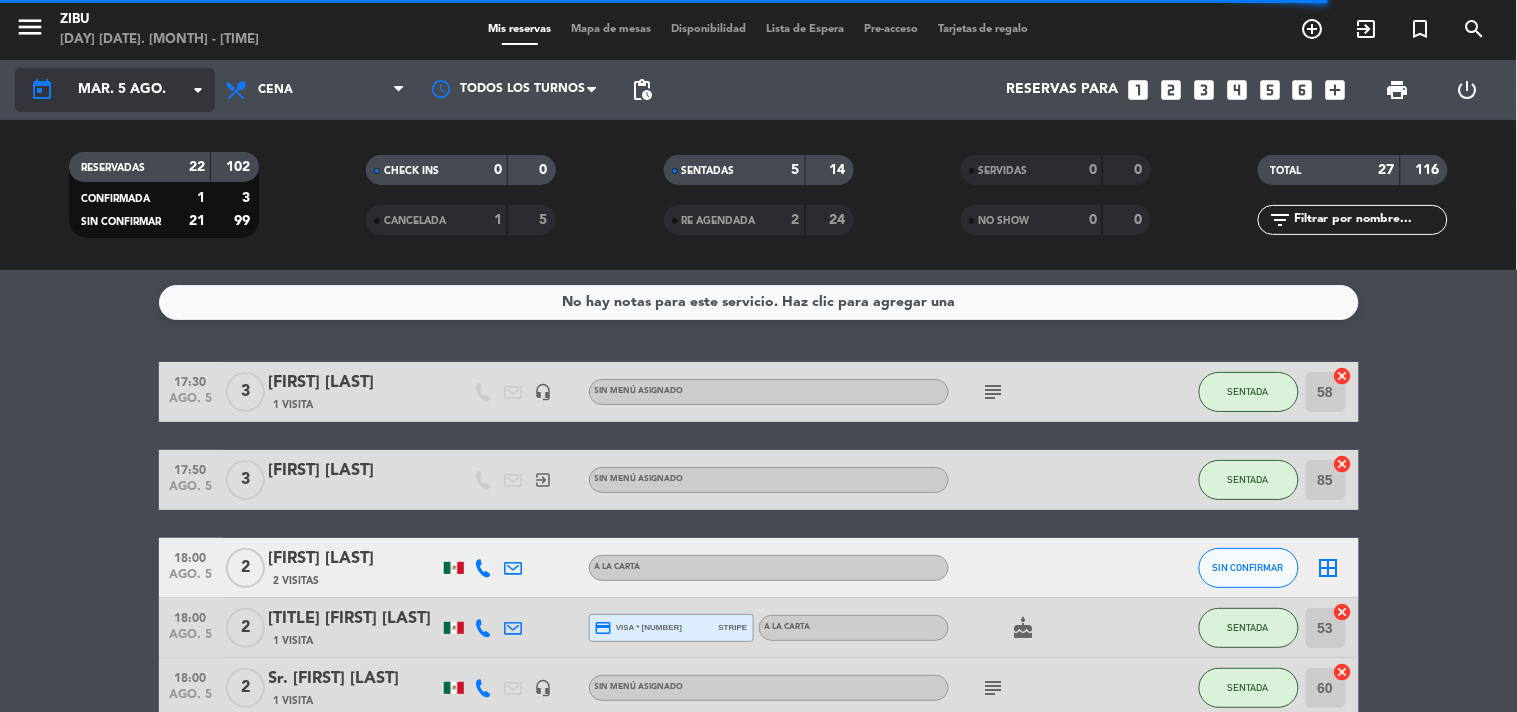 click on "mar. 5 ago." 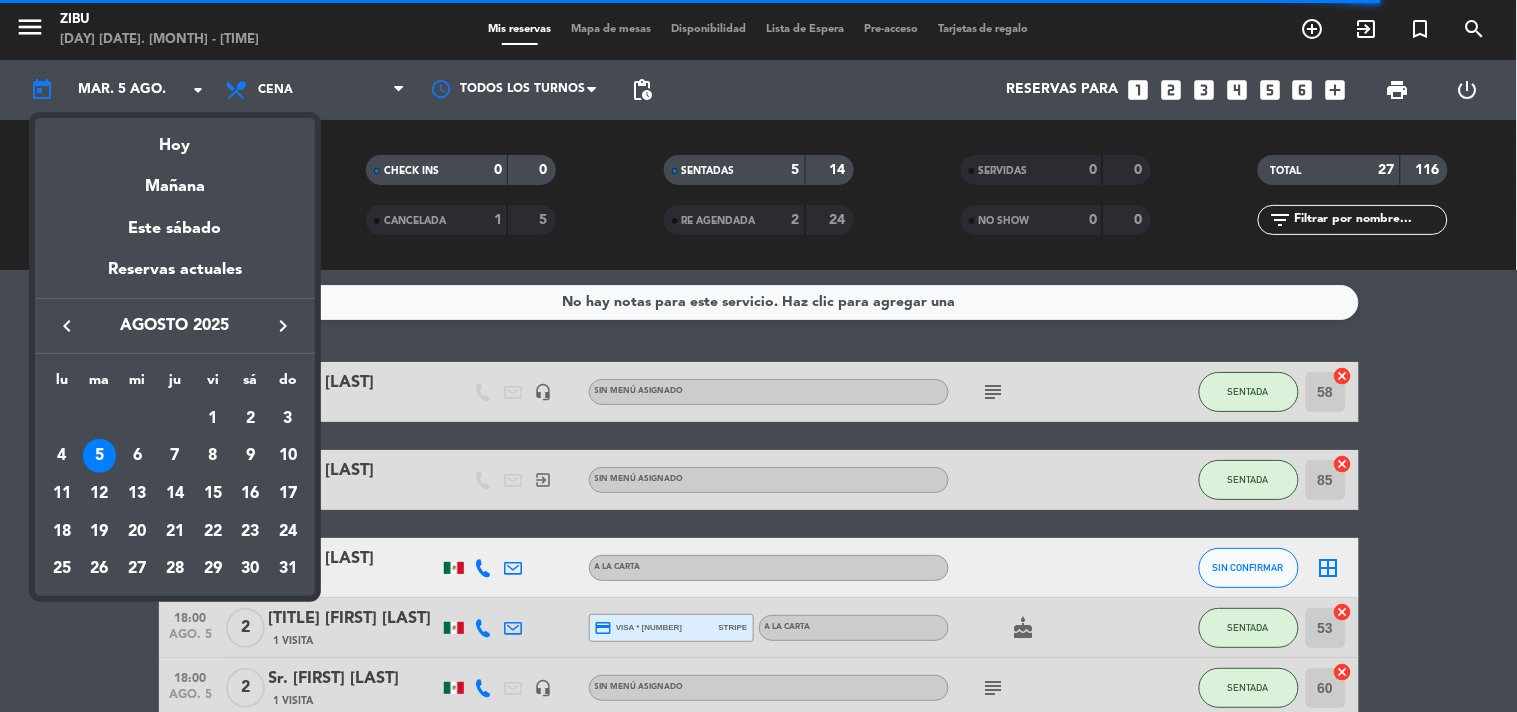click on "5" at bounding box center [100, 456] 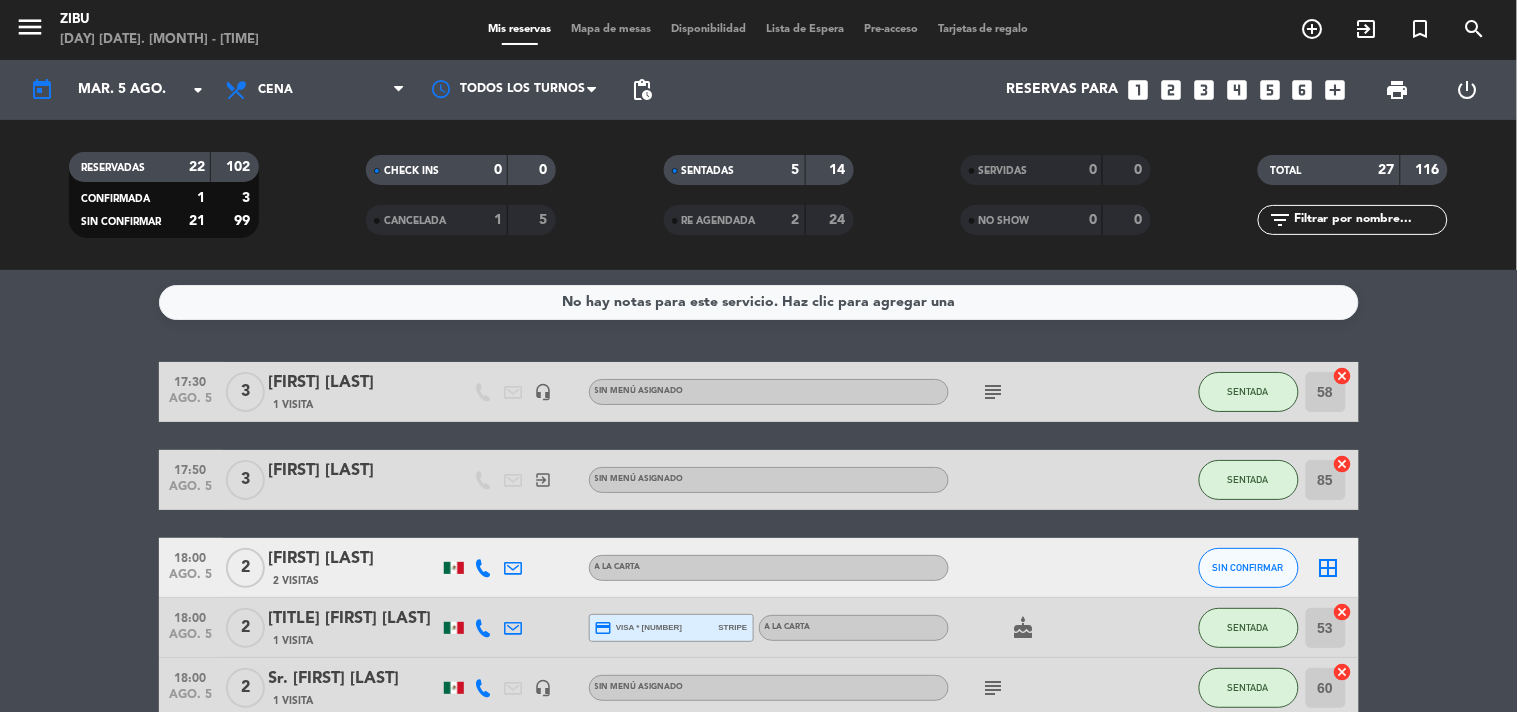 click on "[TIME] [DATE]. [MONTH] [NUMBER] [FIRST] [LAST] Visita headset_mic Sin menú asignado subject SENTADA [NUMBER] cancel [TIME] [DATE]. [MONTH] [NUMBER] [FIRST] [LAST] exit_to_app Sin menú asignado SENTADA [NUMBER] cancel [TIME] [DATE]. [MONTH] [NUMBER] [FIRST] [LAST] Visita credit_card visa * [NUMBER] stripe A LA CARTA SENTADA [NUMBER] cancel [TIME] [DATE]. [MONTH] [NUMBER] [FIRST] [LAST] Visita headset_mic Sin menú asignado subject SENTADA [NUMBER] cancel [TIME] [DATE]. [MONTH] [NUMBER] [FIRST] [LAST] exit_to_app Sin menú asignado SENTADA [NUMBER] cancel [TIME] [DATE]. [MONTH] [NUMBER] [FIRST] [LAST] Visita credit_card master * [NUMBER] stripe A LA CARTA SIN CONFIRMAR border_all [TIME] [DATE]. [MONTH] [NUMBER] [FIRST] [LAST] Visitas credit_card visa * [NUMBER] stripe A LA CARTA cake SIN CONFIRMAR border_all [TIME] [DATE]. [MONTH] [NUMBER] [FIRST] [LAST] Visita headset_mic Sin menú asignado subject SIN CONFIRMAR border_all [TIME] [DATE]. [MONTH]" 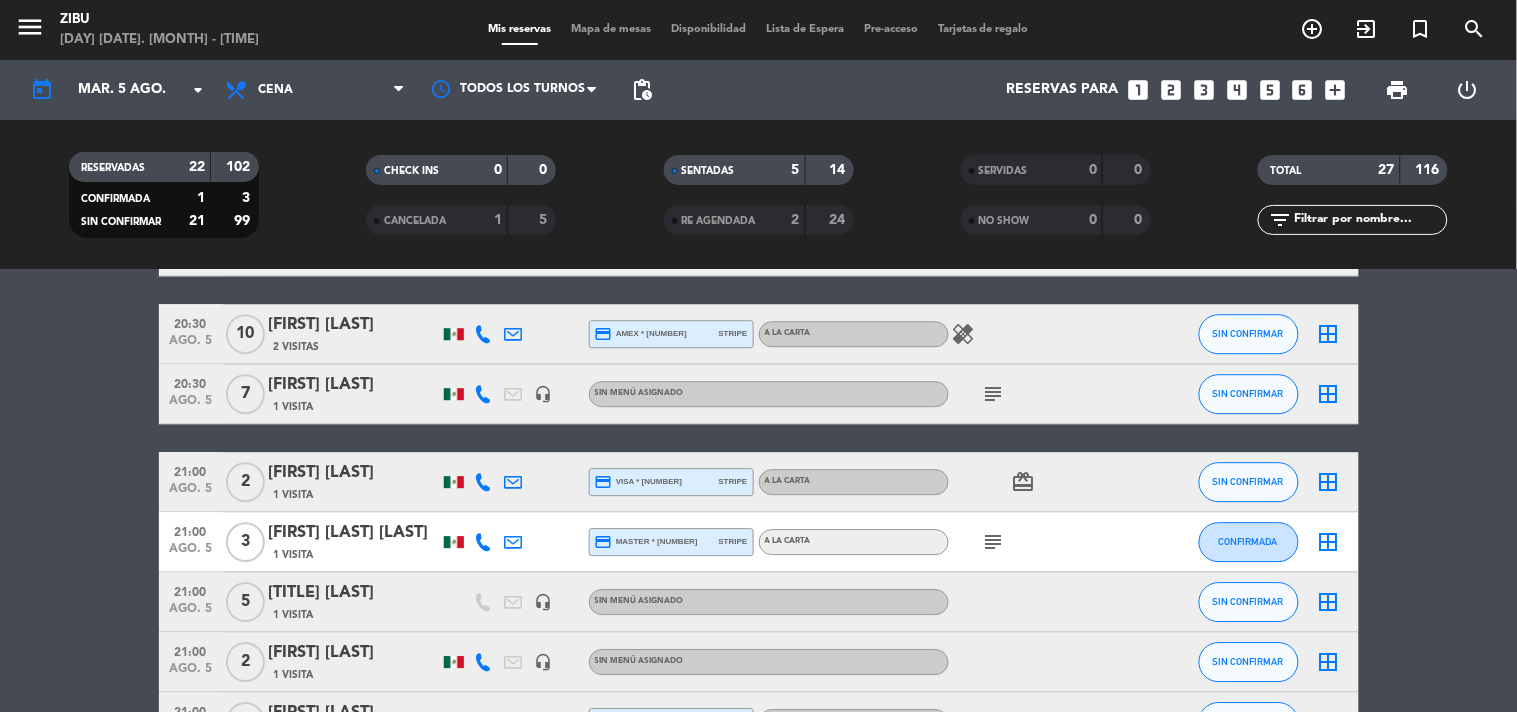 scroll, scrollTop: 1466, scrollLeft: 0, axis: vertical 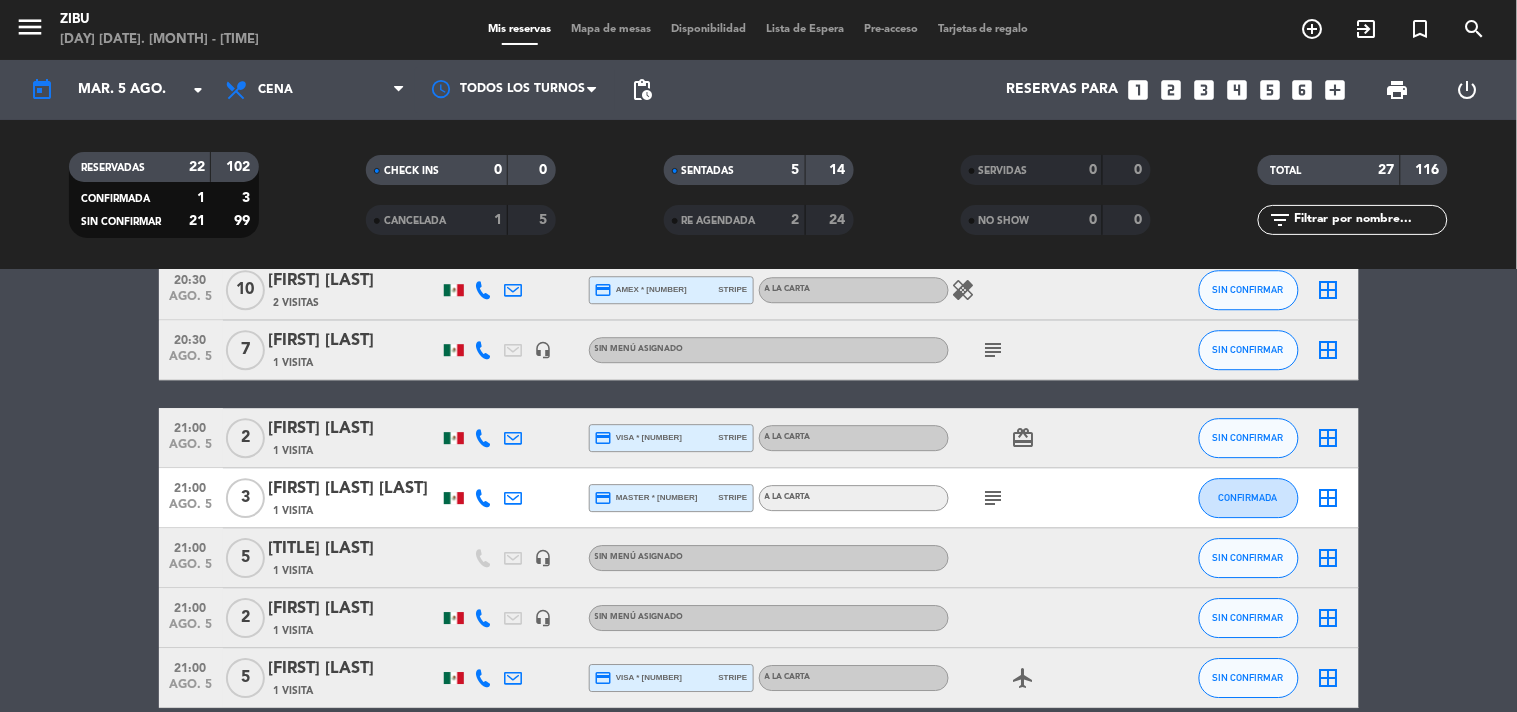 click on "[TITLE] [LAST]" 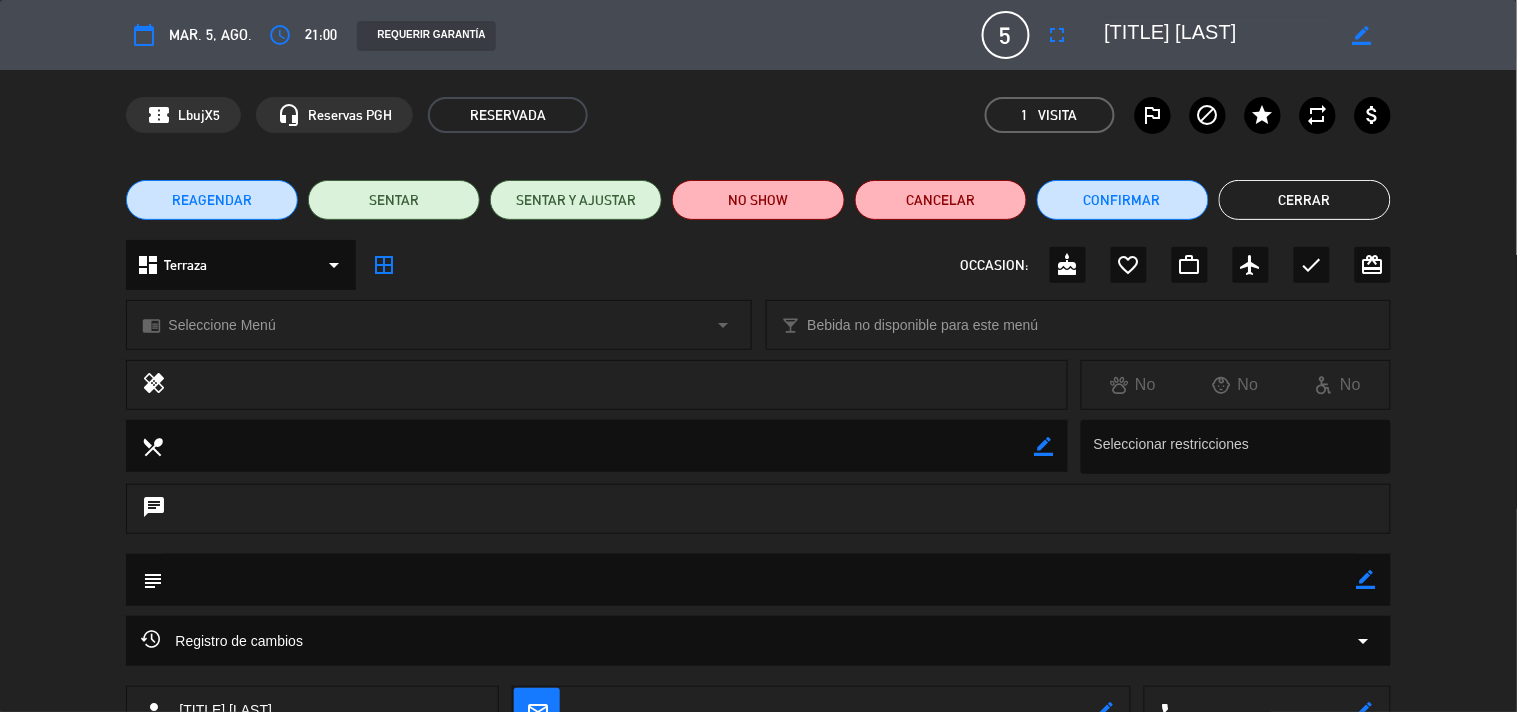 click on "subject                border_color" 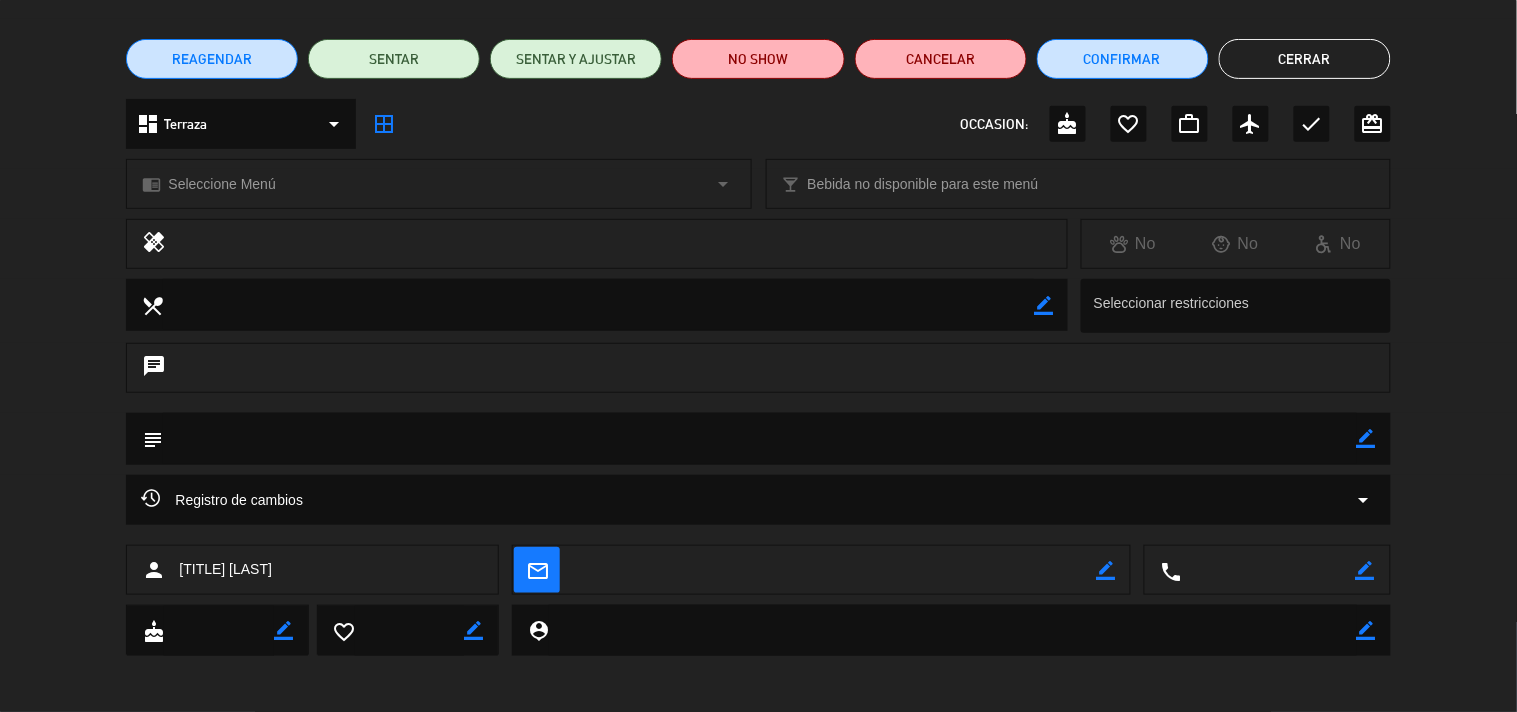 scroll, scrollTop: 145, scrollLeft: 0, axis: vertical 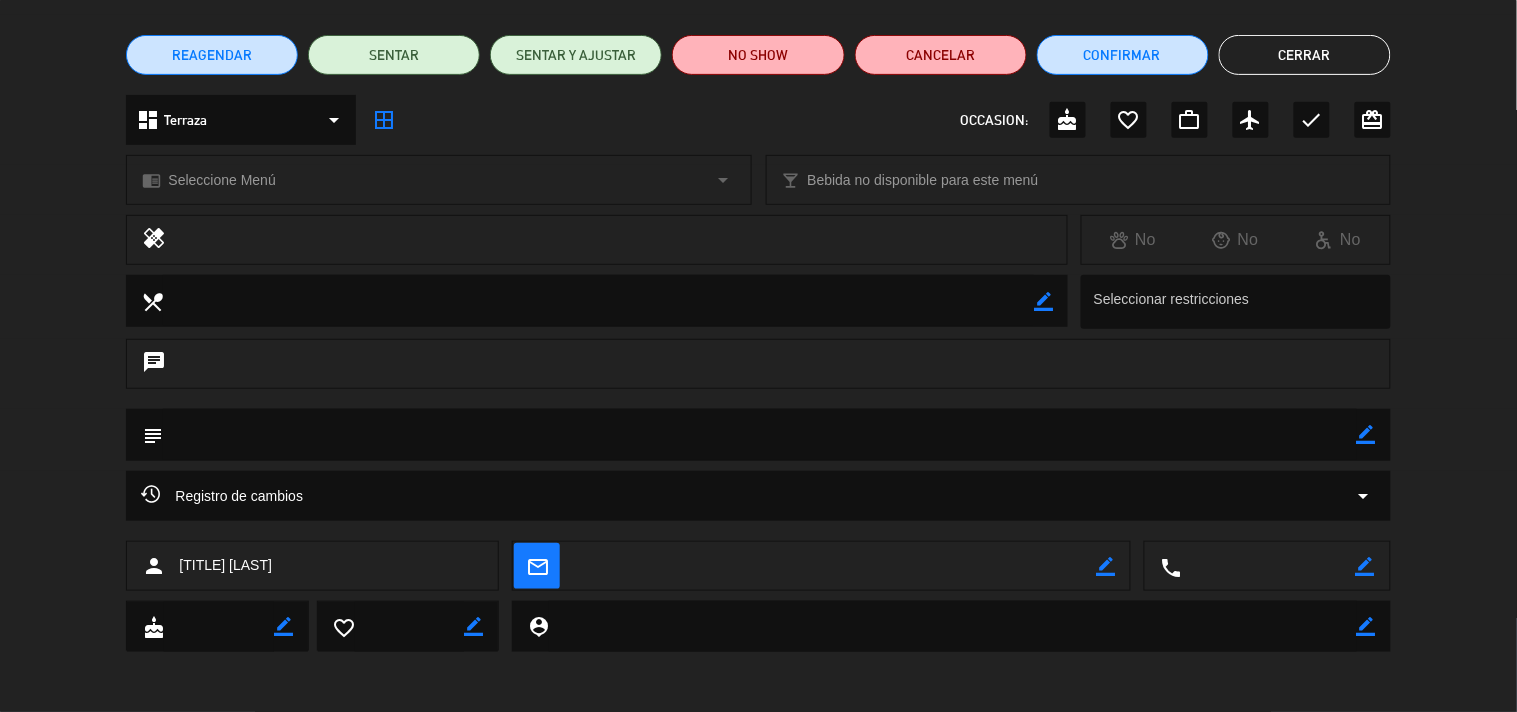 click on "border_color" 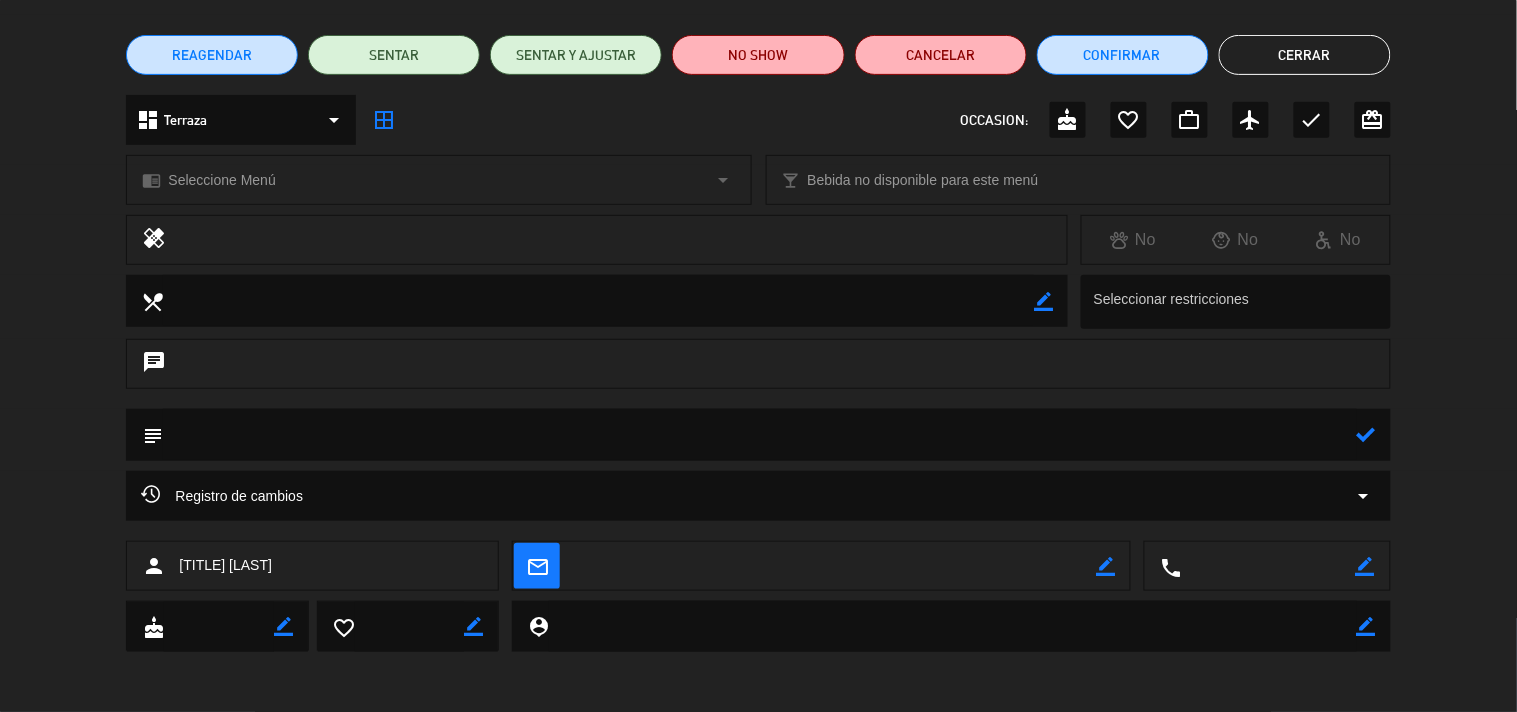 click 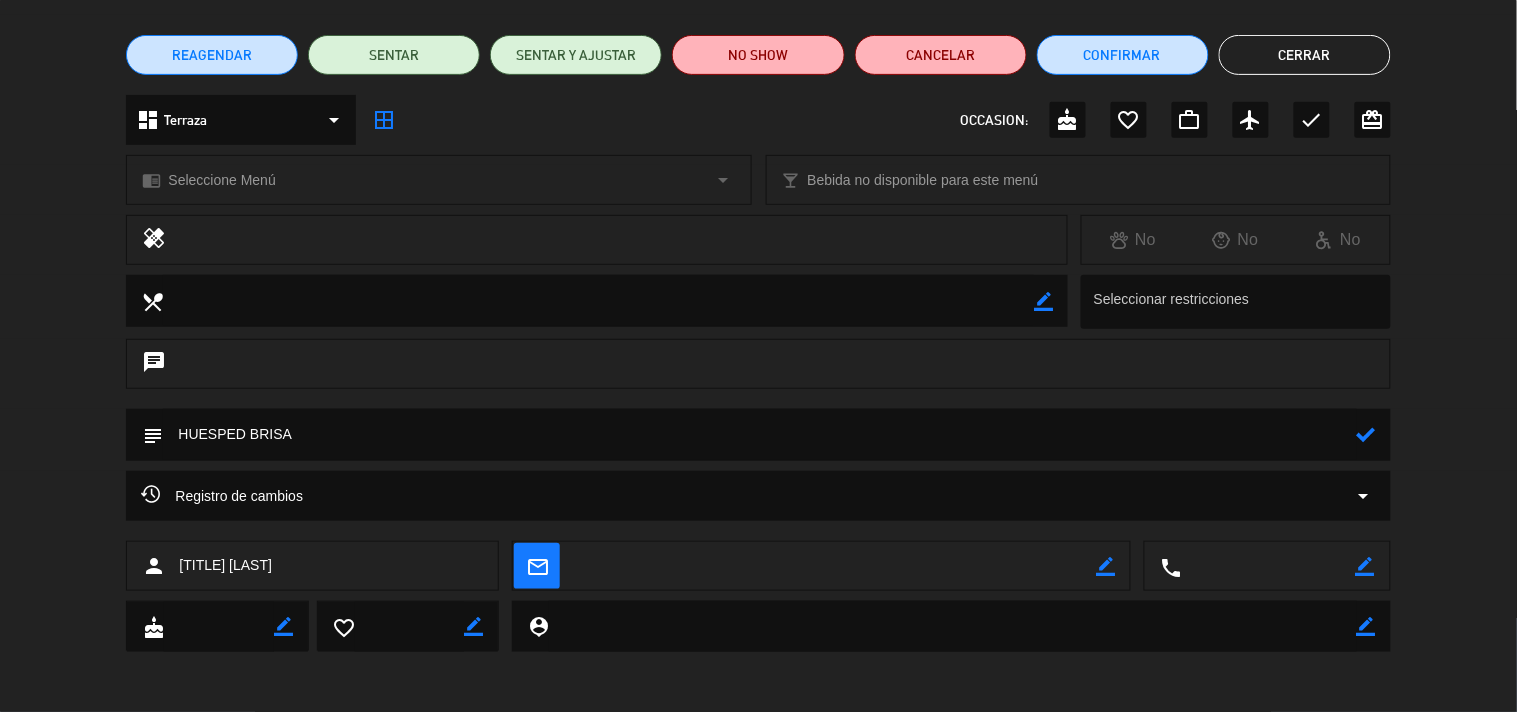 type on "HUESPED BRISAS" 